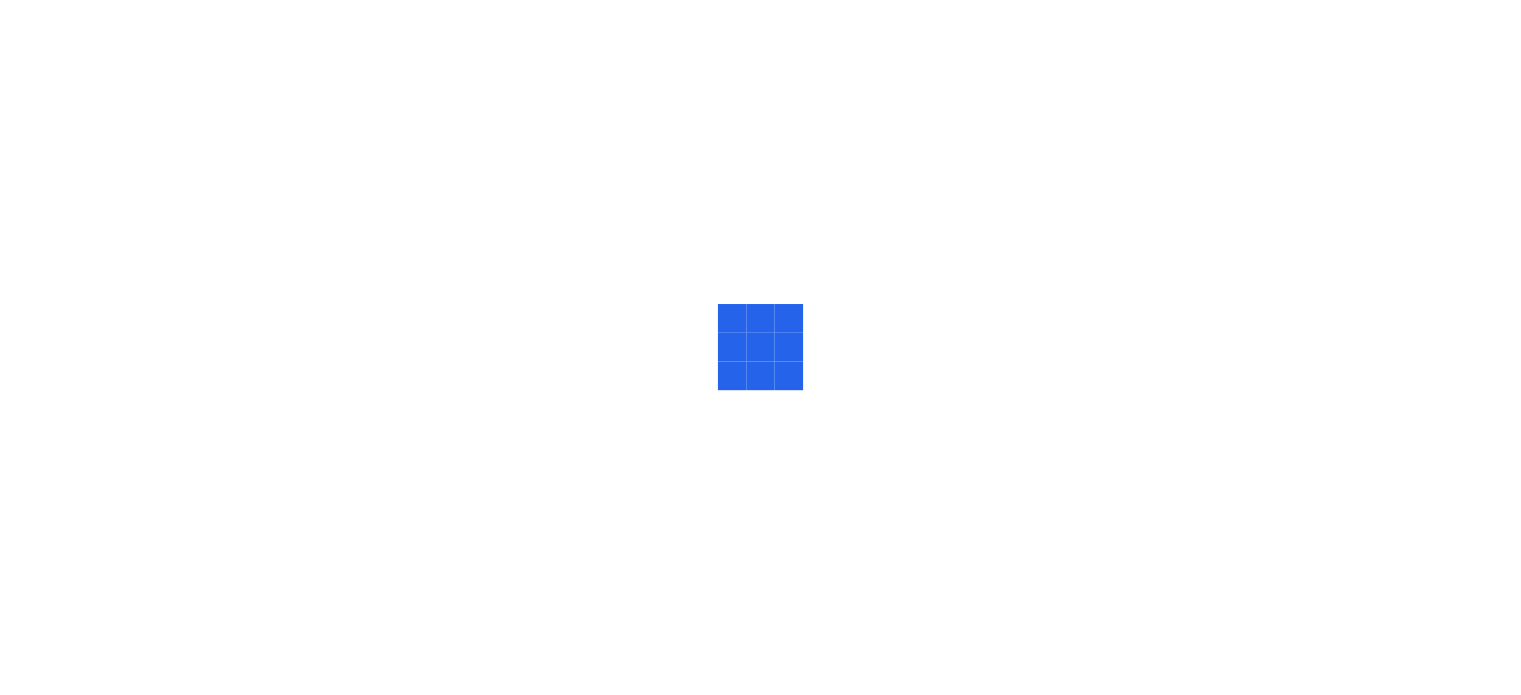 scroll, scrollTop: 0, scrollLeft: 0, axis: both 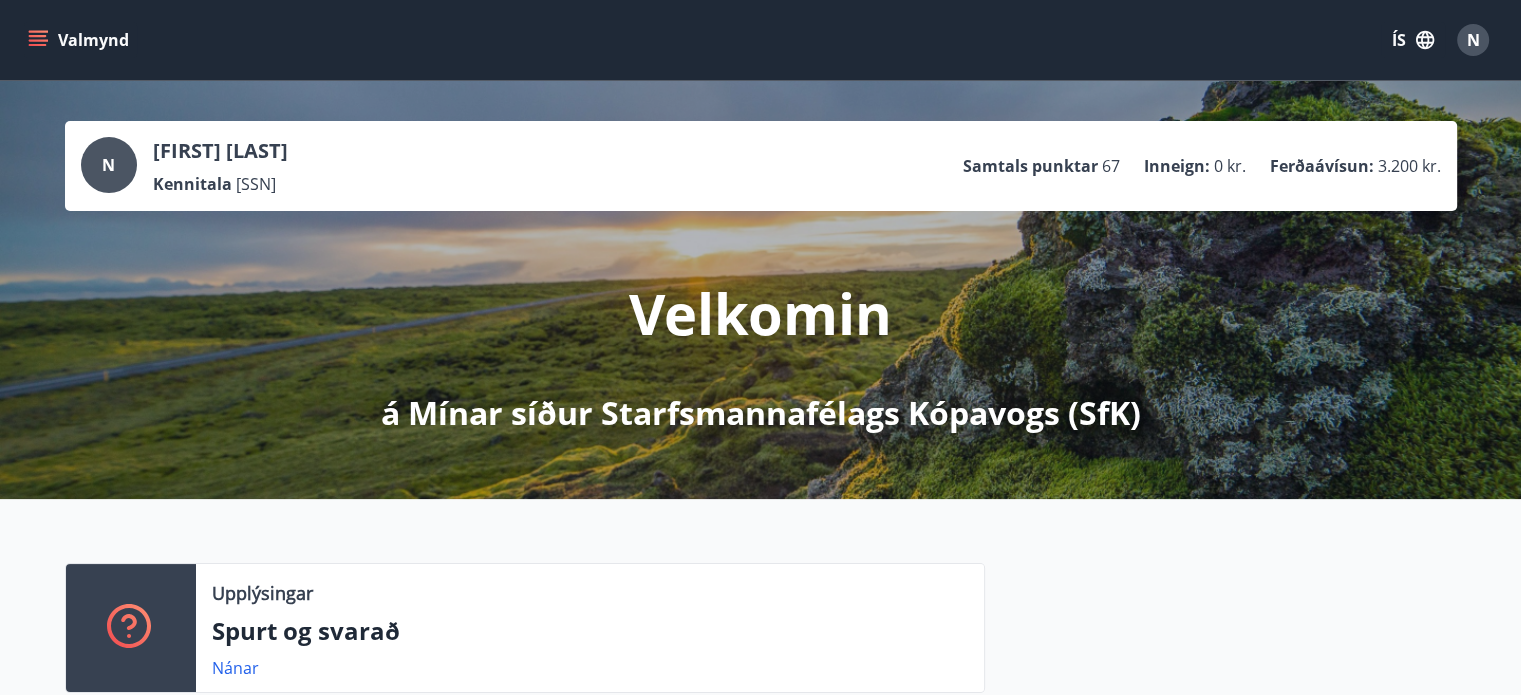 click at bounding box center (38, 40) 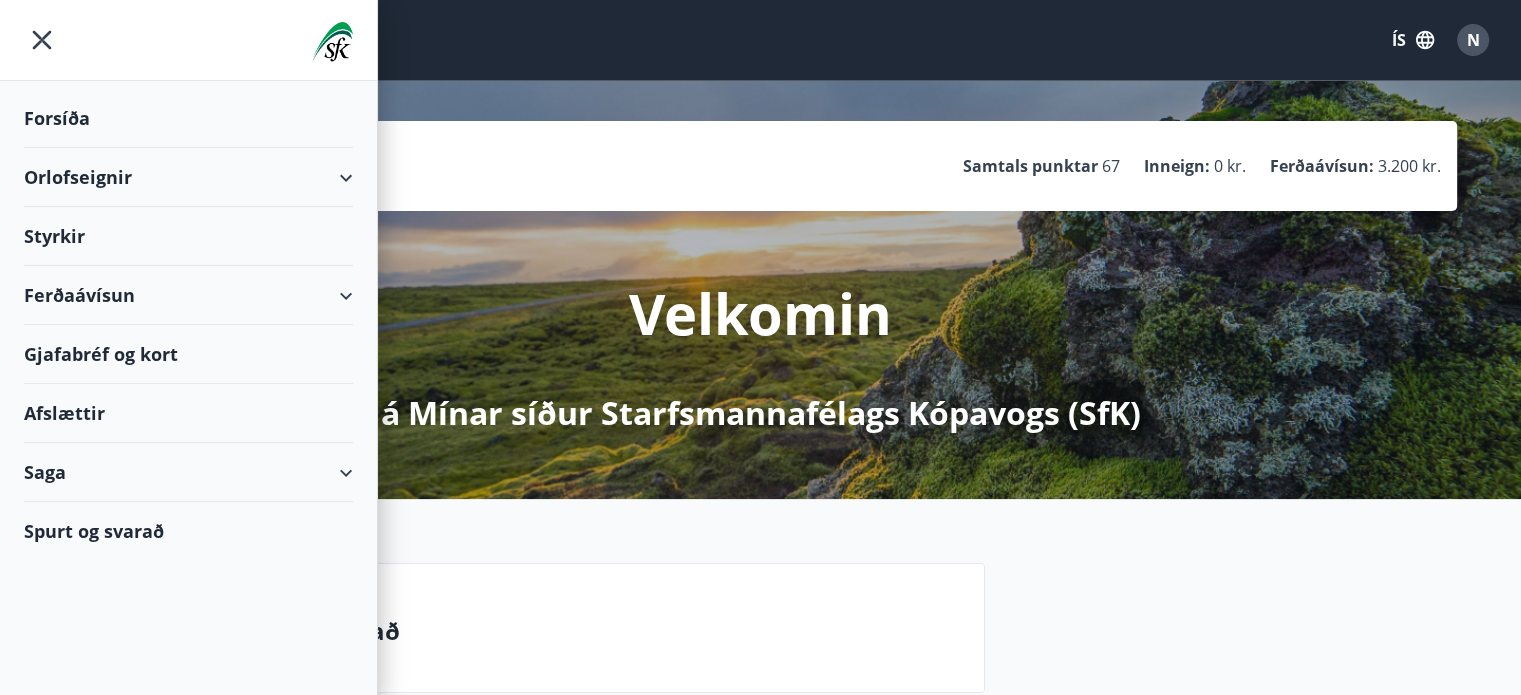 click on "Gjafabréf og kort" at bounding box center [188, 354] 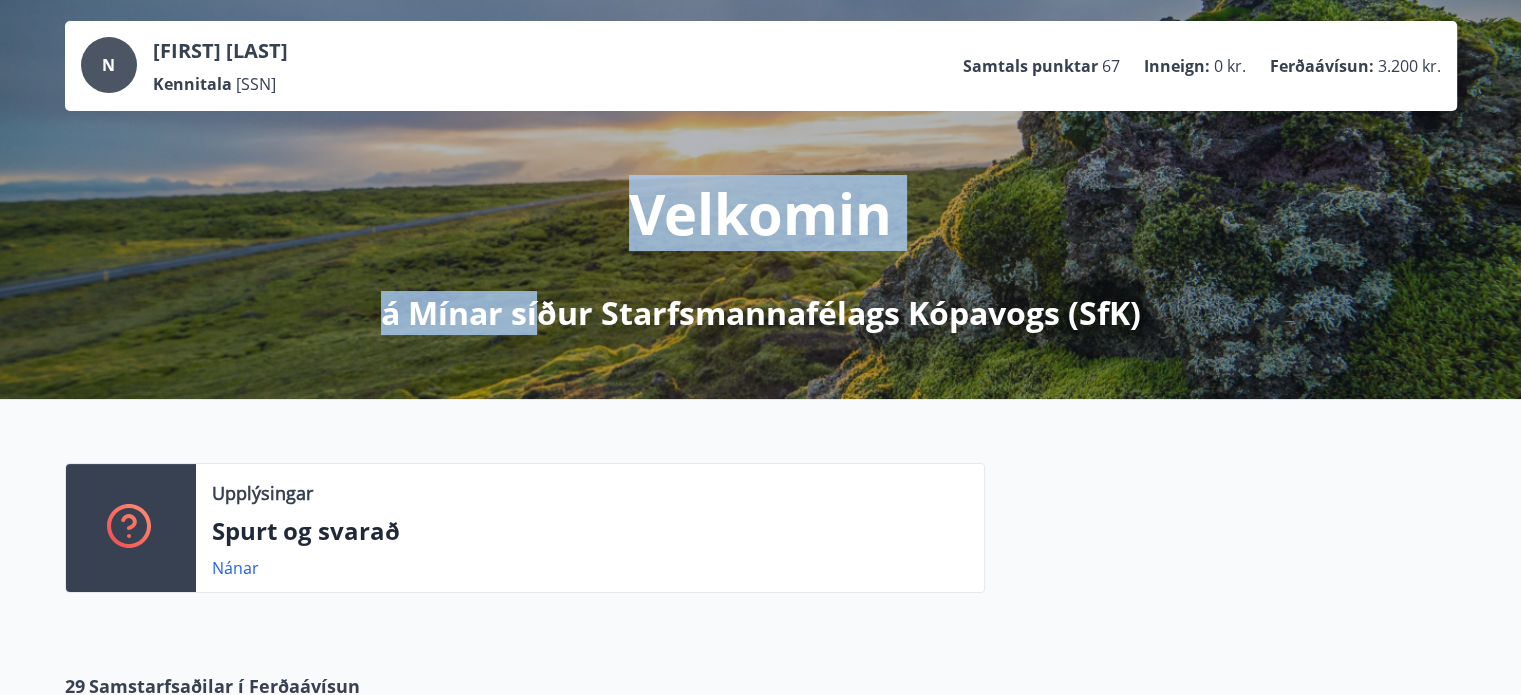 scroll, scrollTop: 0, scrollLeft: 0, axis: both 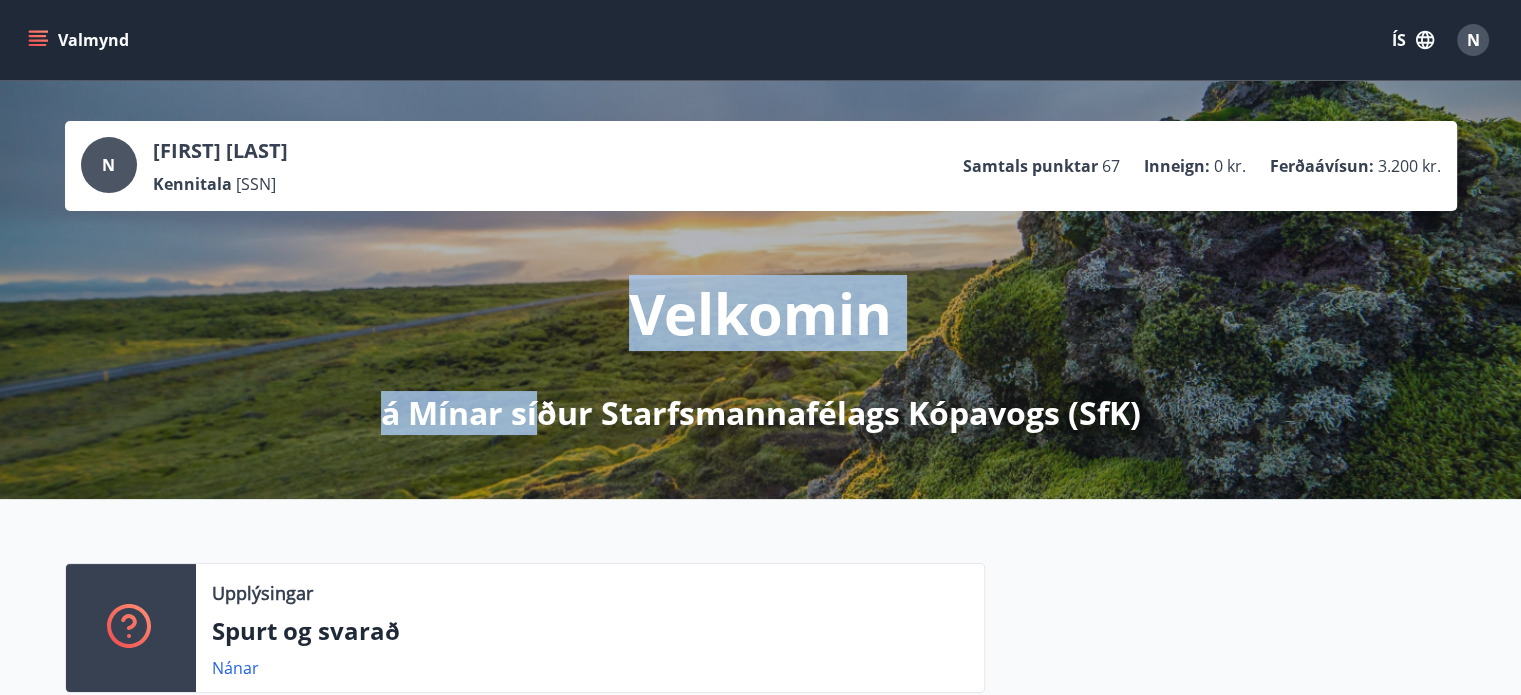 click at bounding box center [40, 32] 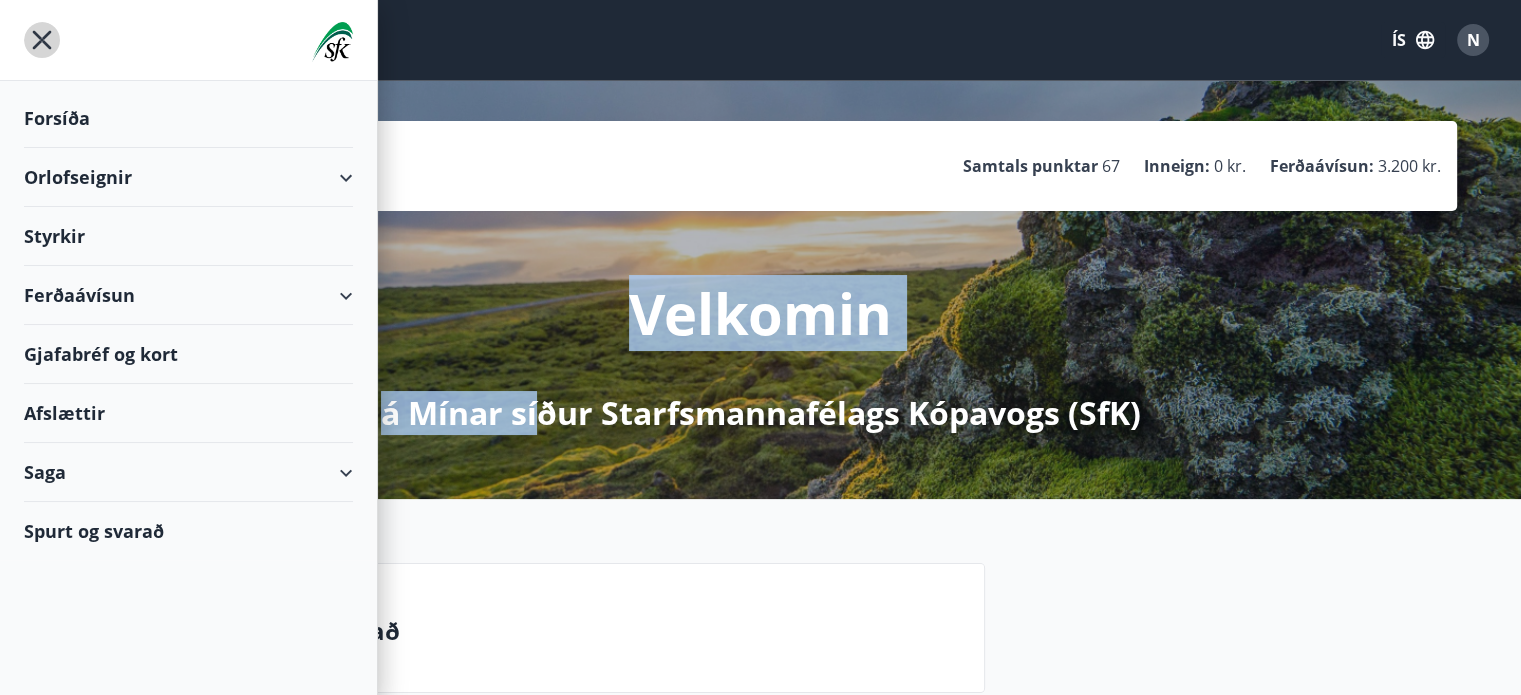 click at bounding box center [42, 40] 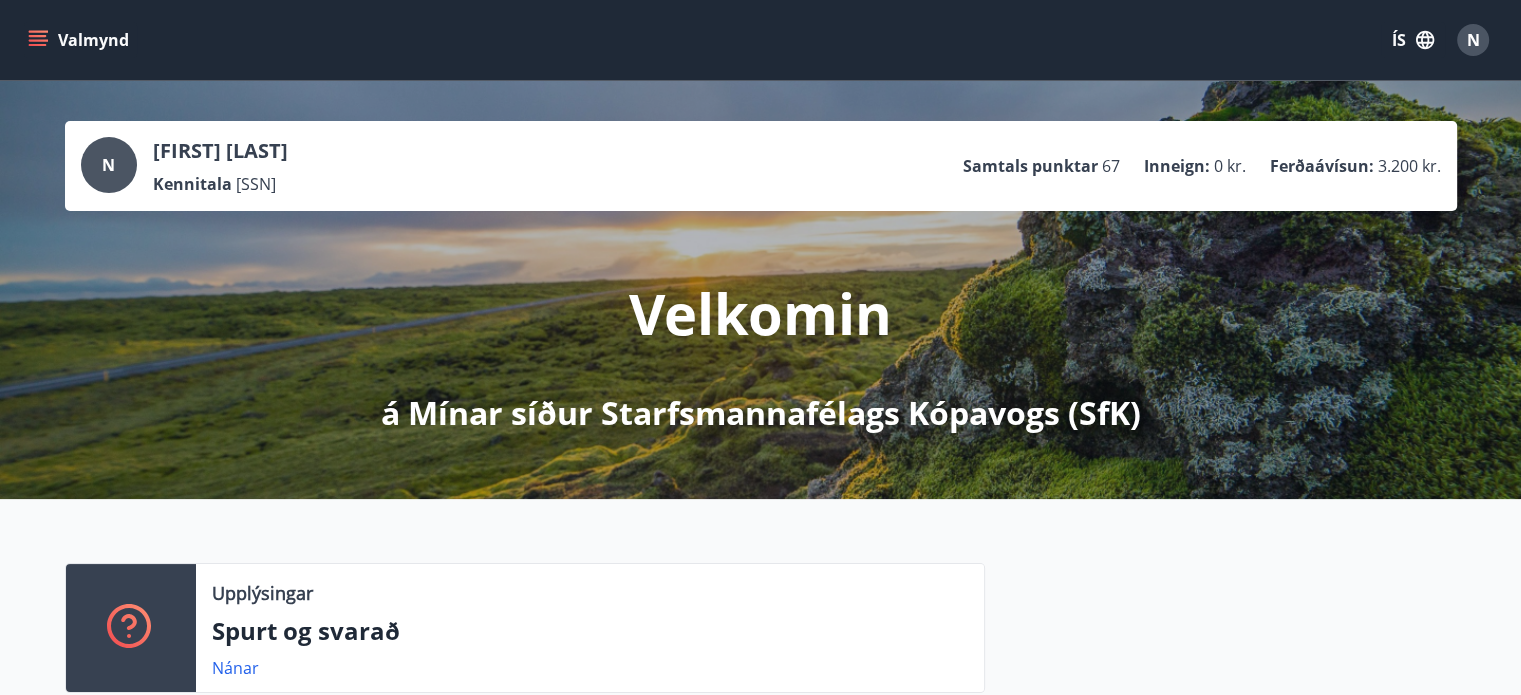 click on "Valmynd" at bounding box center [80, 40] 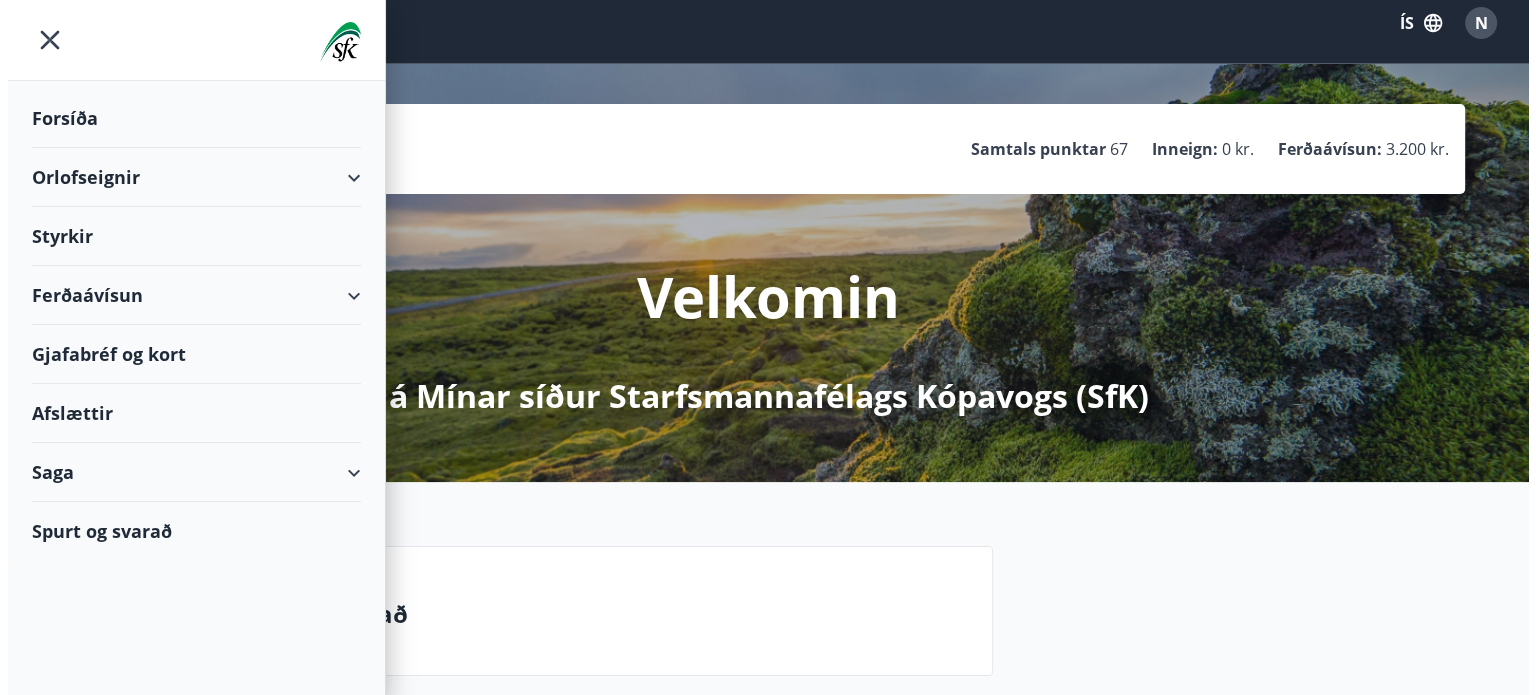 scroll, scrollTop: 0, scrollLeft: 0, axis: both 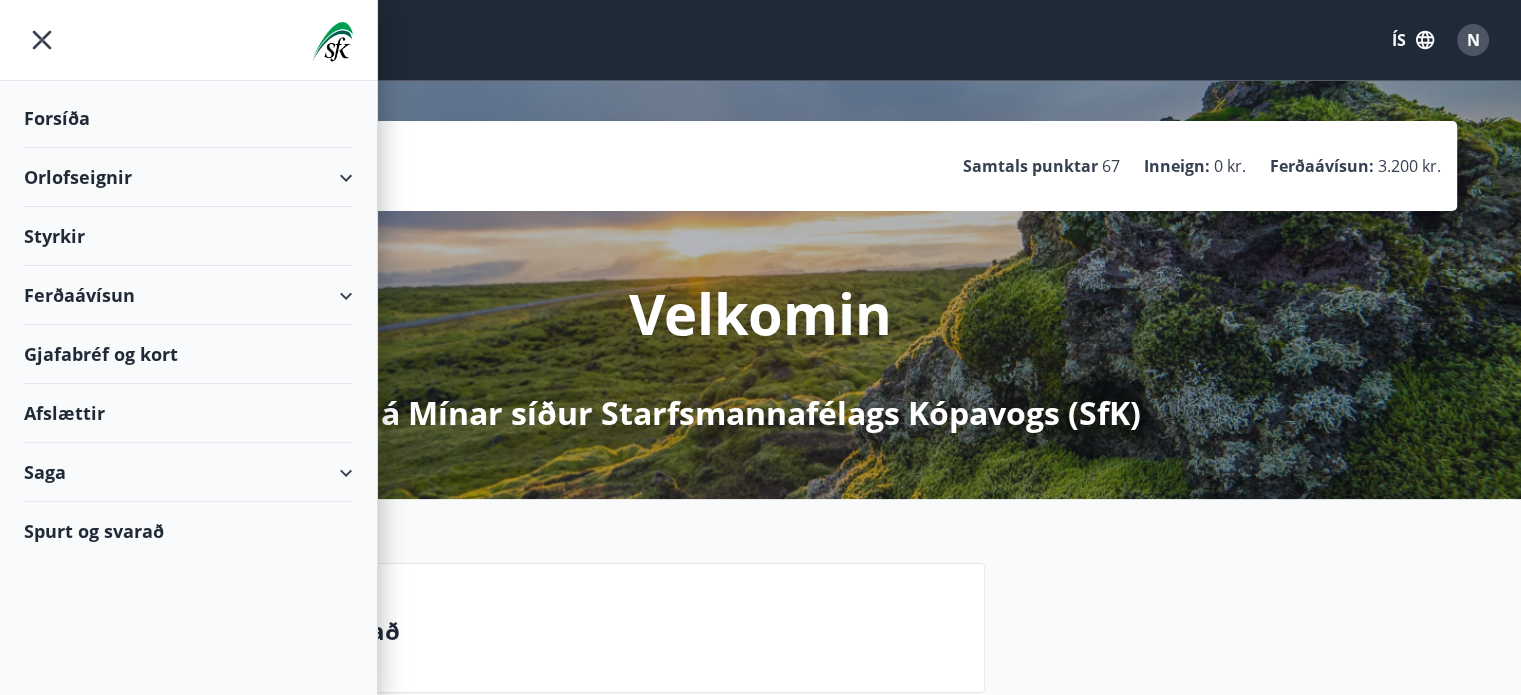 click on "N" at bounding box center [1473, 40] 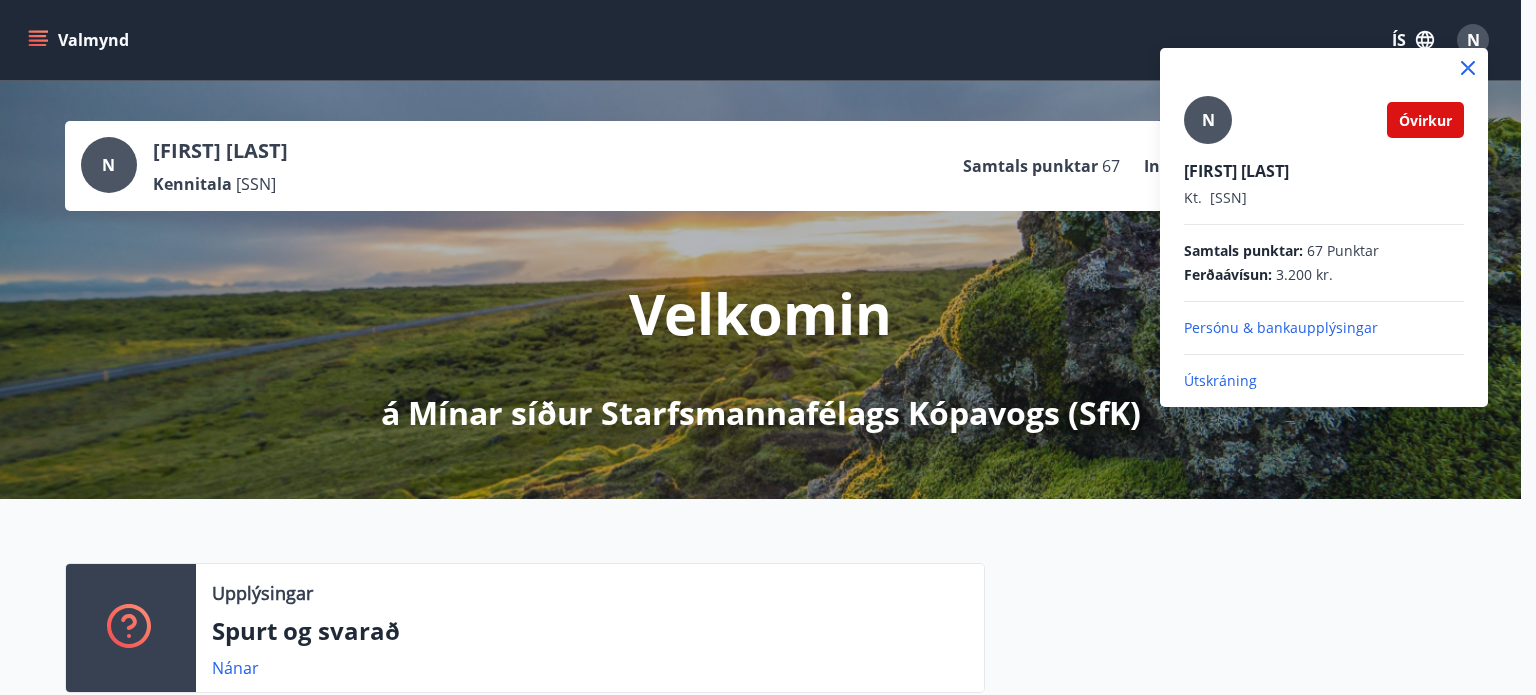 click on "Útskráning" at bounding box center (1324, 328) 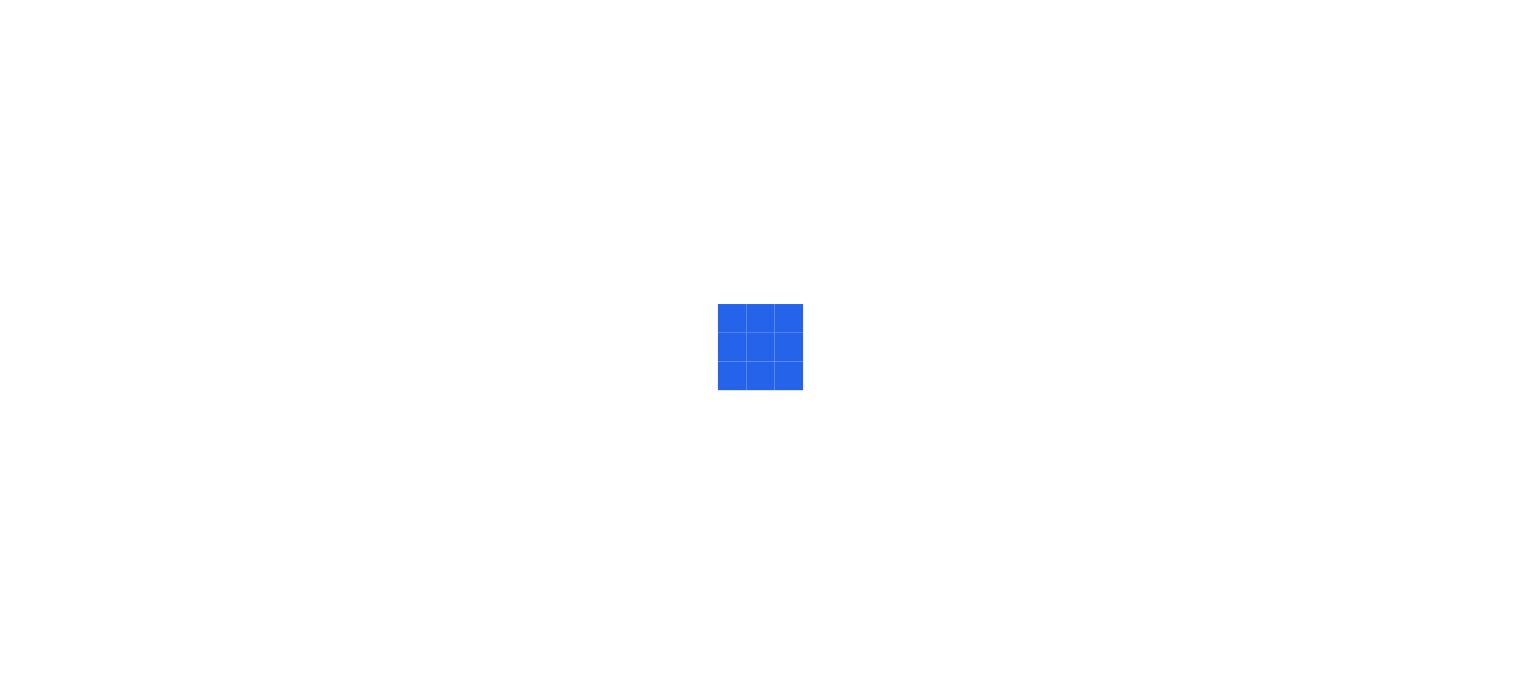 scroll, scrollTop: 0, scrollLeft: 0, axis: both 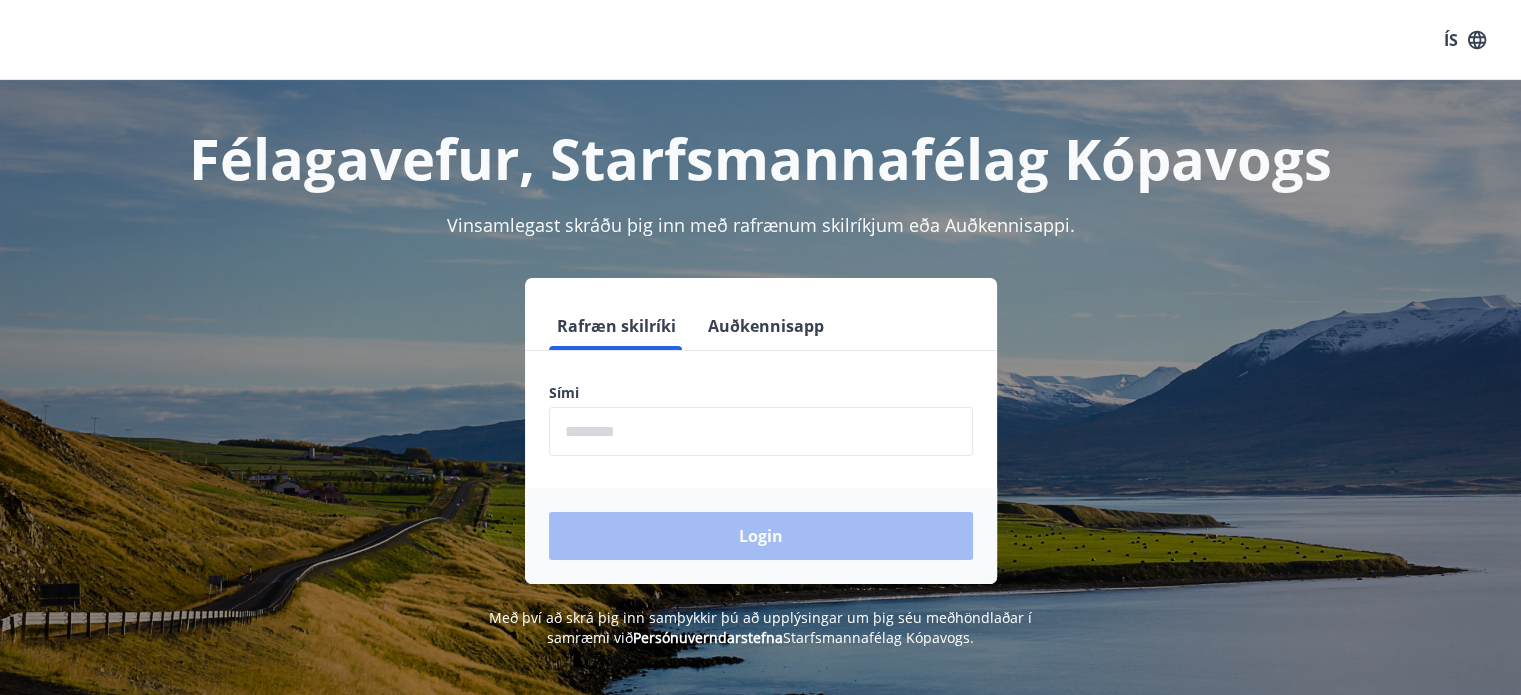 click at bounding box center (761, 431) 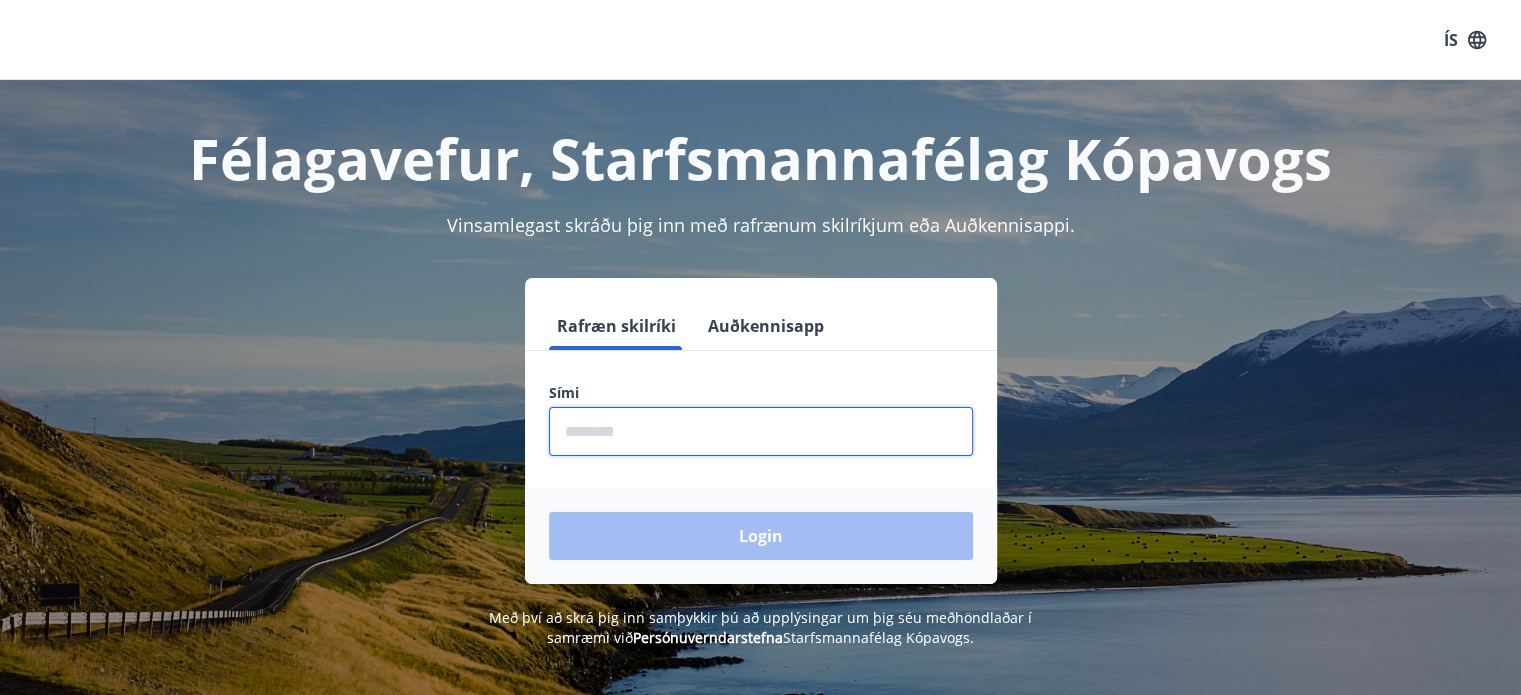 type on "********" 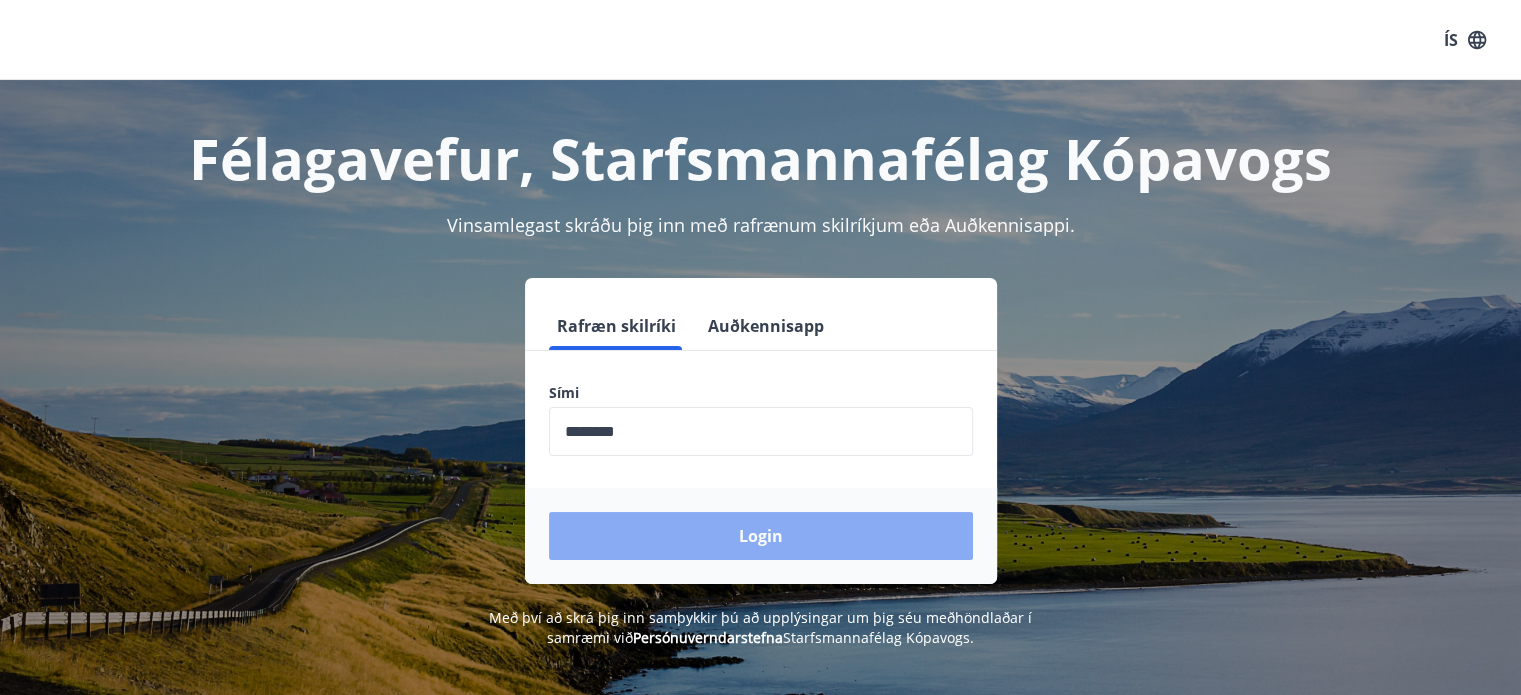click on "Login" at bounding box center (761, 536) 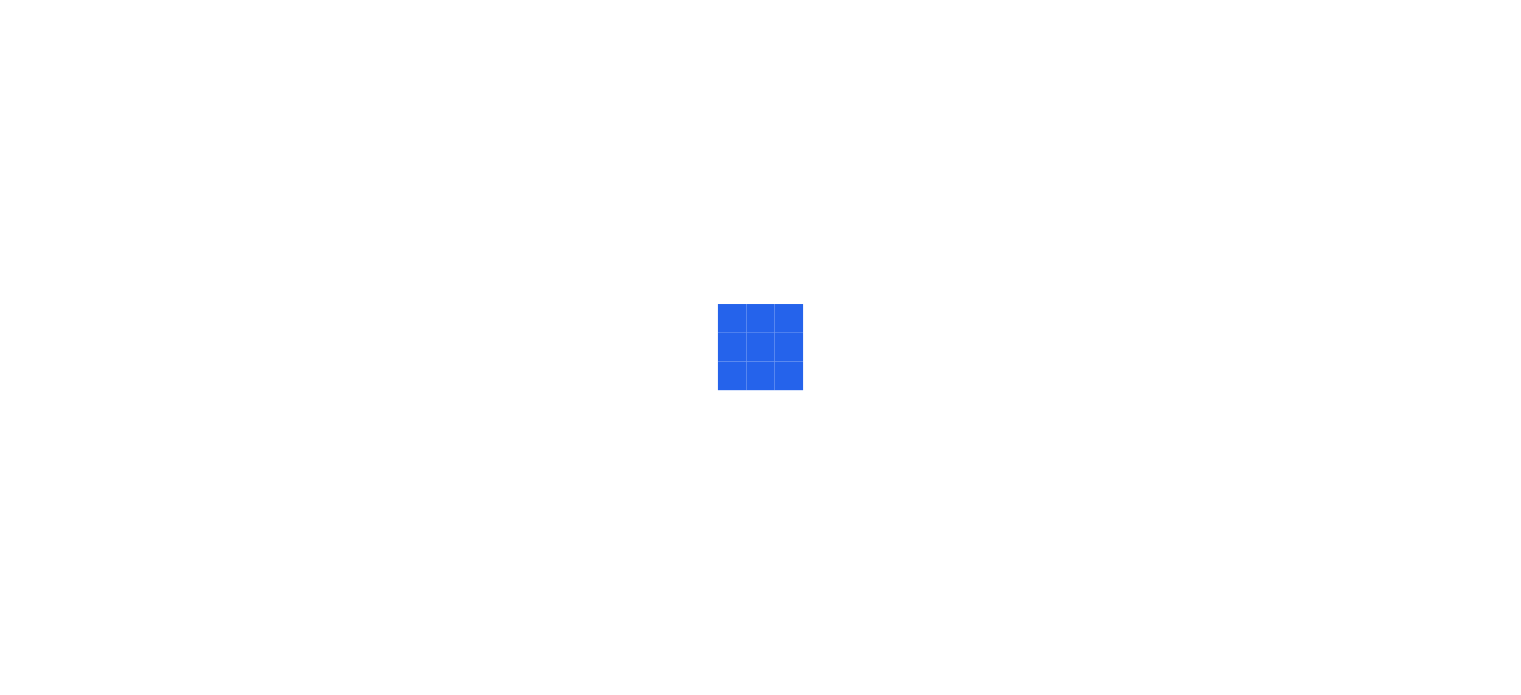 scroll, scrollTop: 0, scrollLeft: 0, axis: both 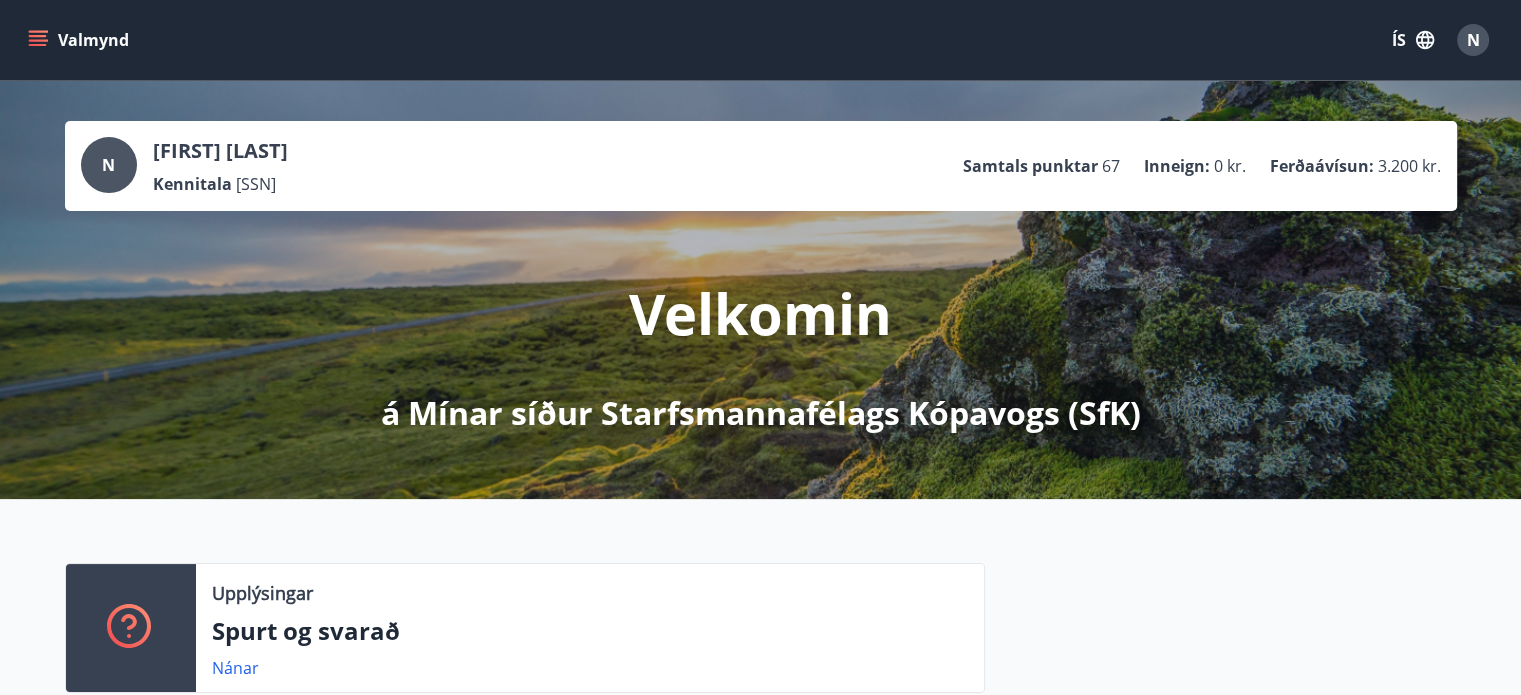 click at bounding box center (38, 40) 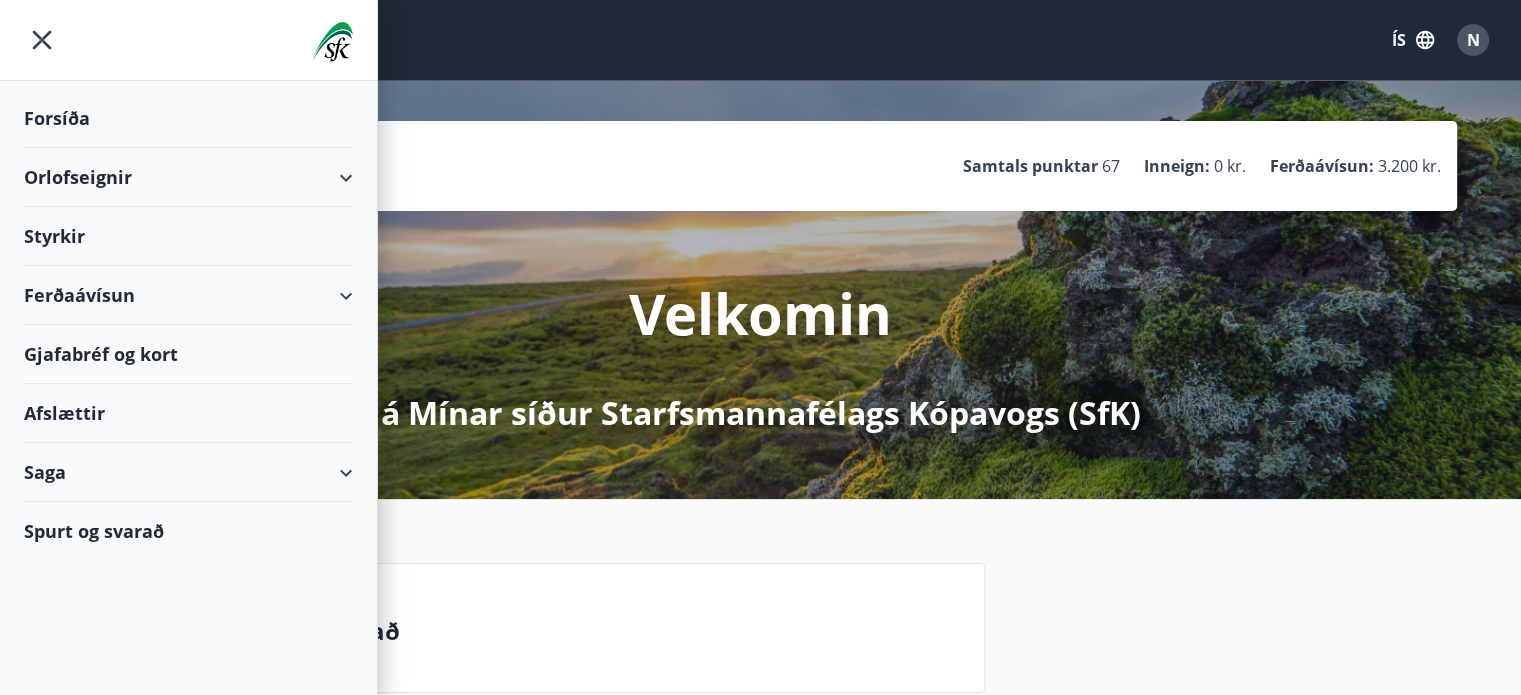 click on "Gjafabréf og kort" at bounding box center [188, 354] 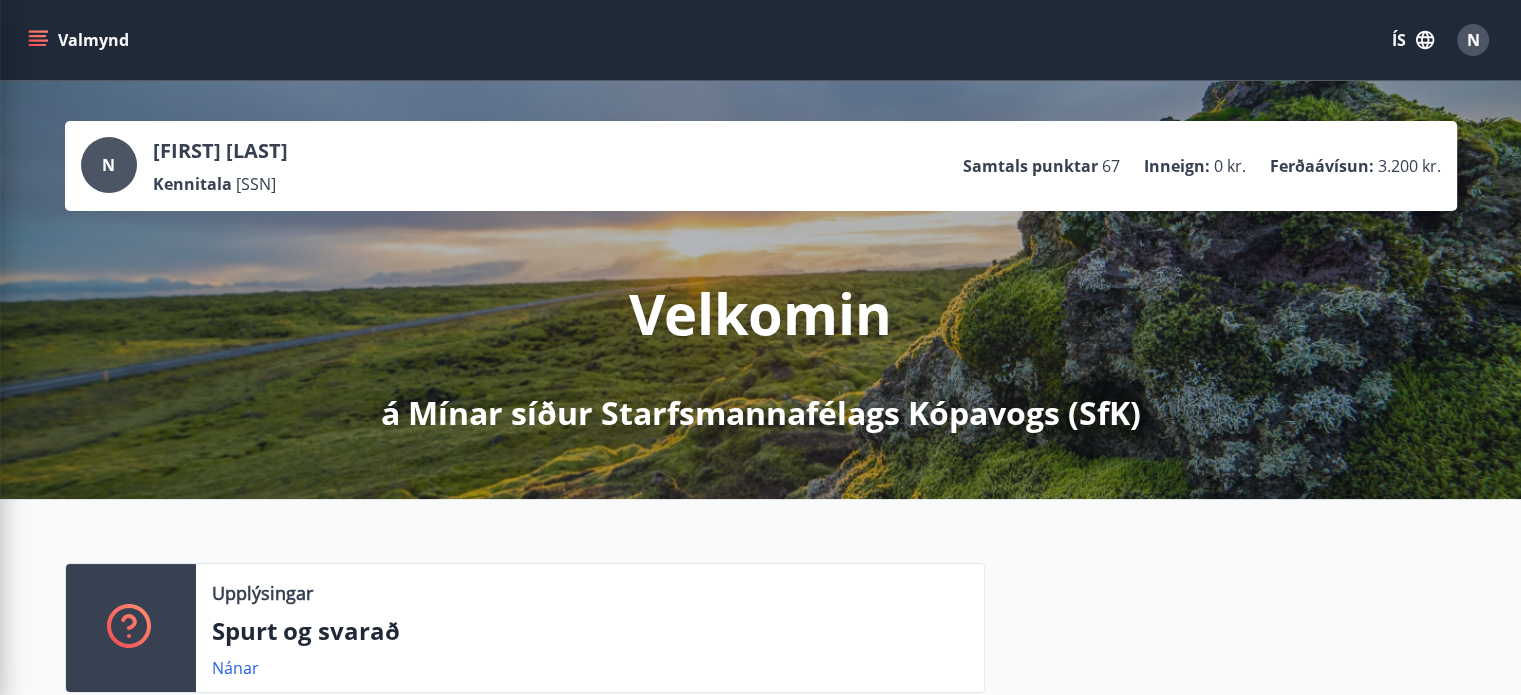 click on "Upplýsingar Spurt og svarað Nánar" at bounding box center (760, 620) 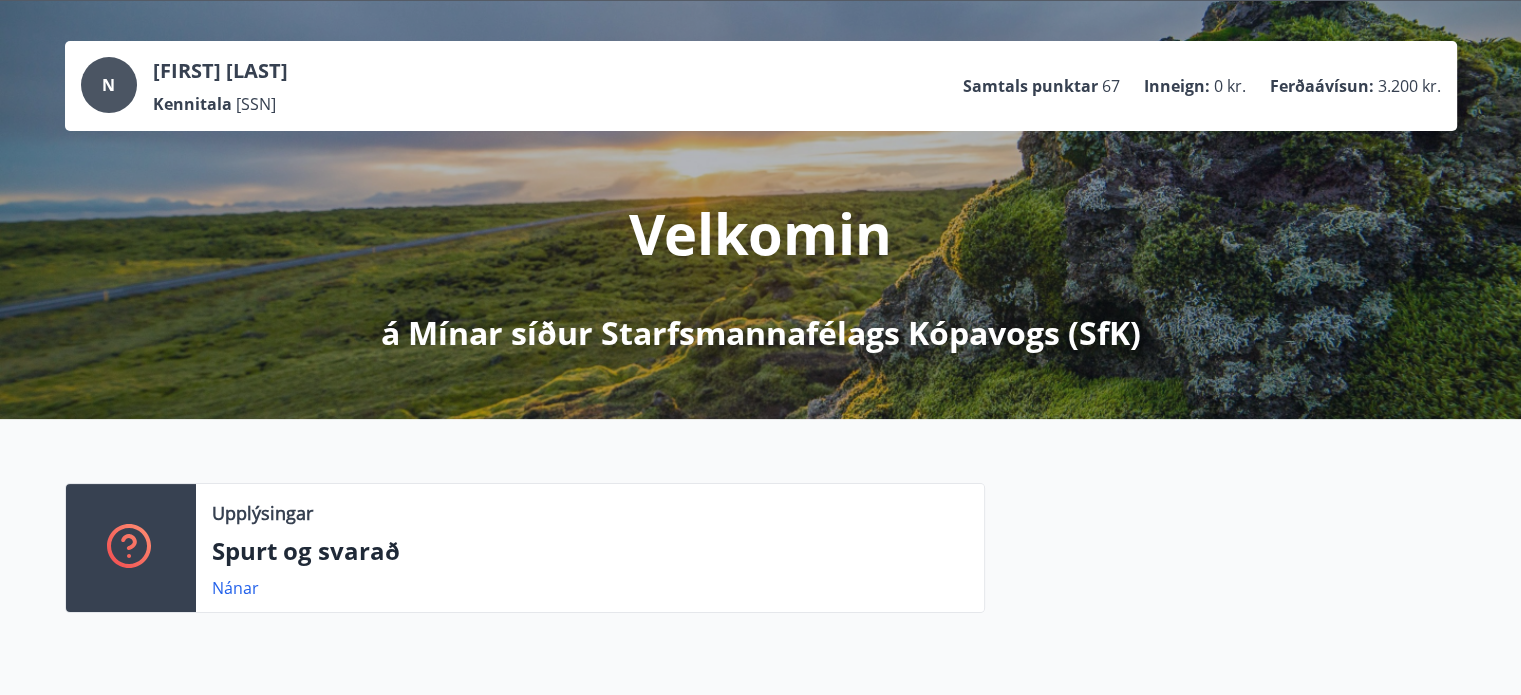 scroll, scrollTop: 0, scrollLeft: 0, axis: both 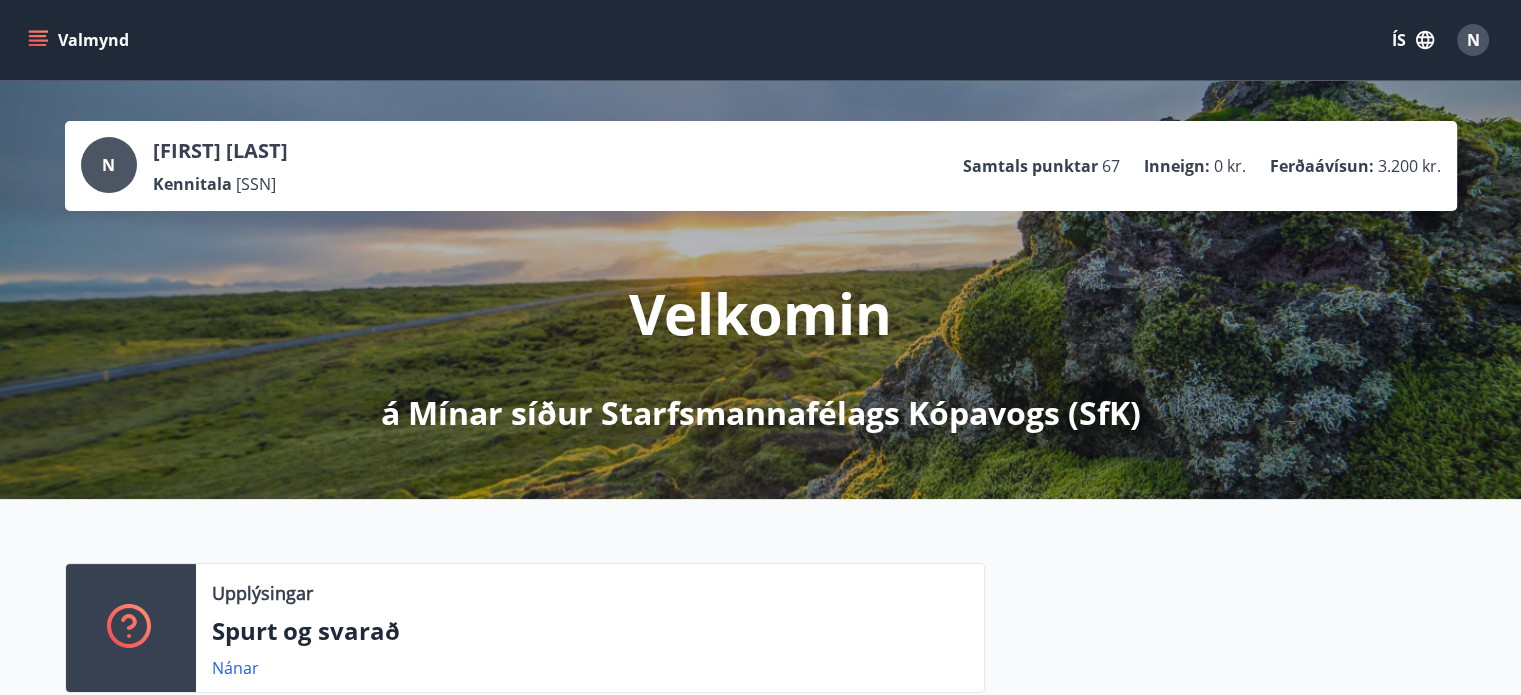 click on "N" at bounding box center [108, 165] 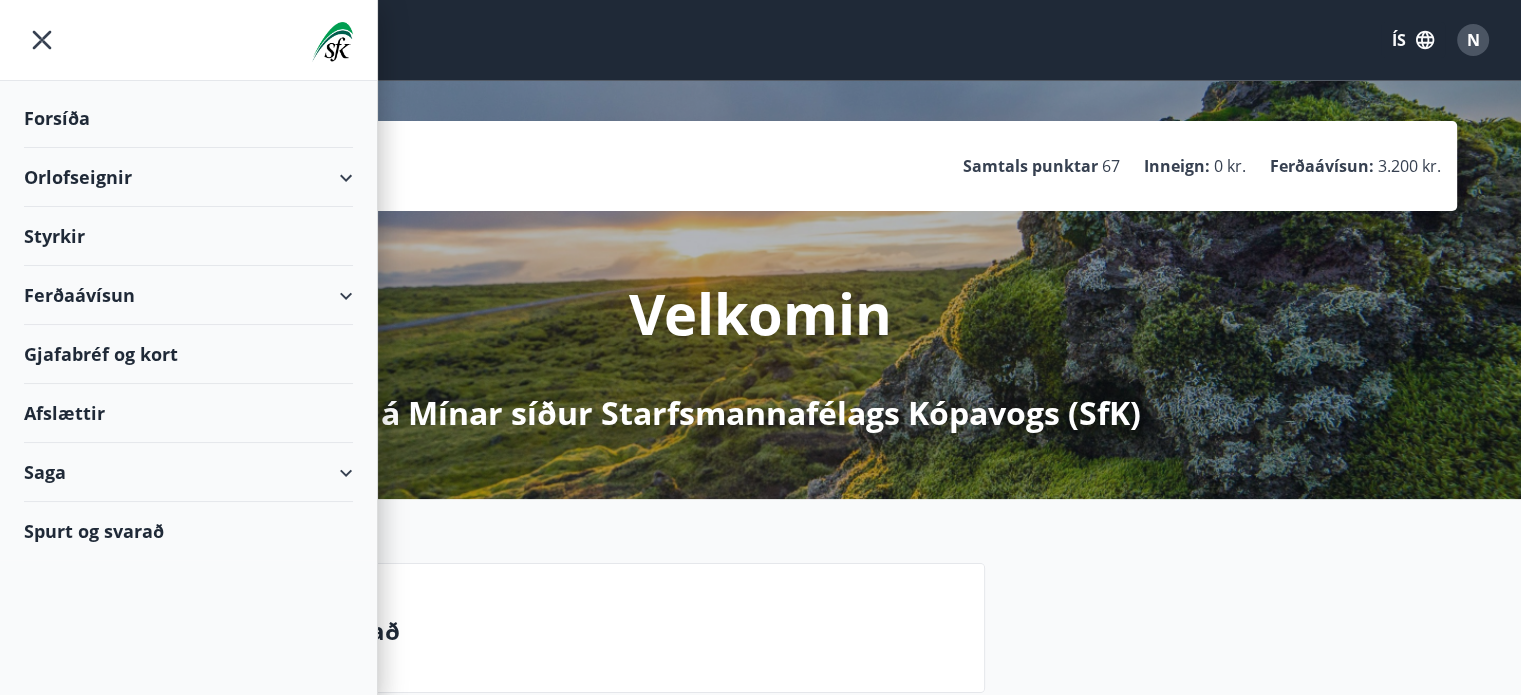 click on "Gjafabréf og kort" at bounding box center [188, 354] 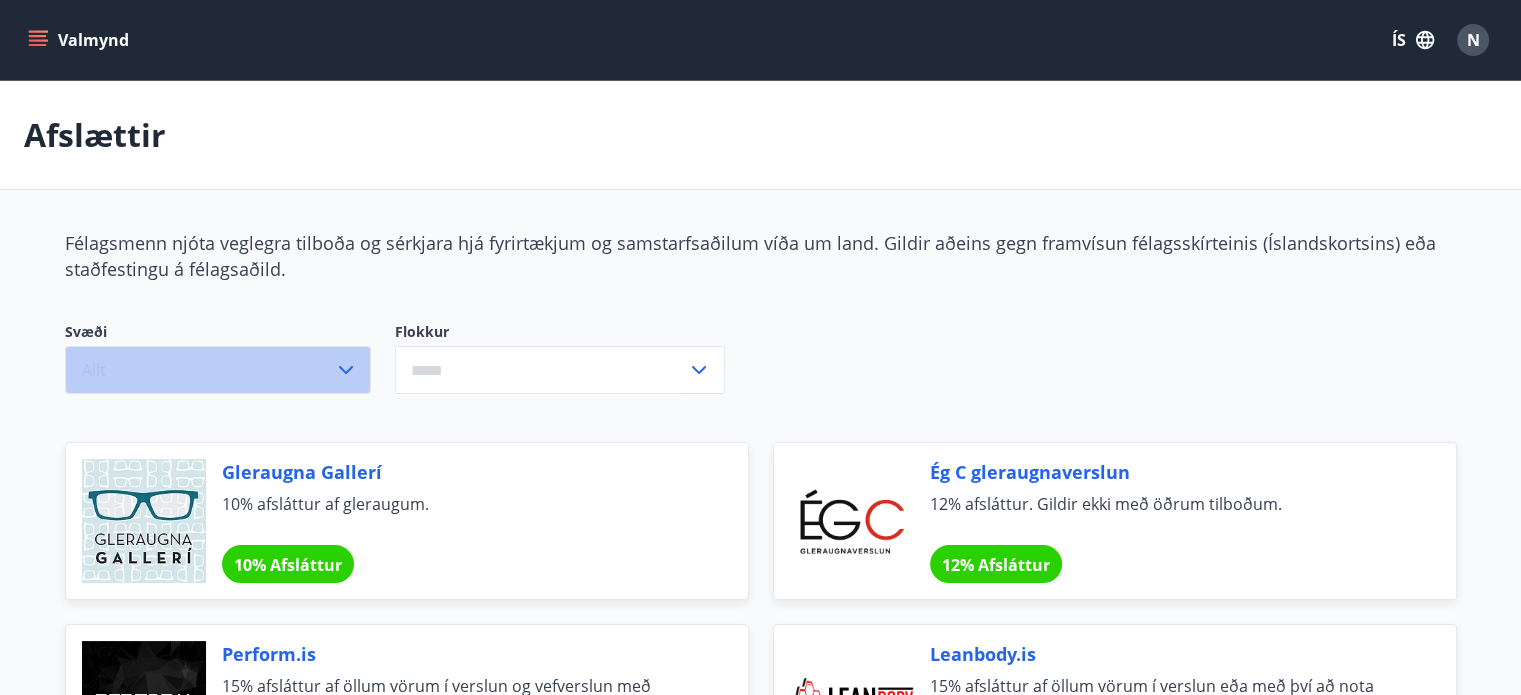 click at bounding box center (346, 370) 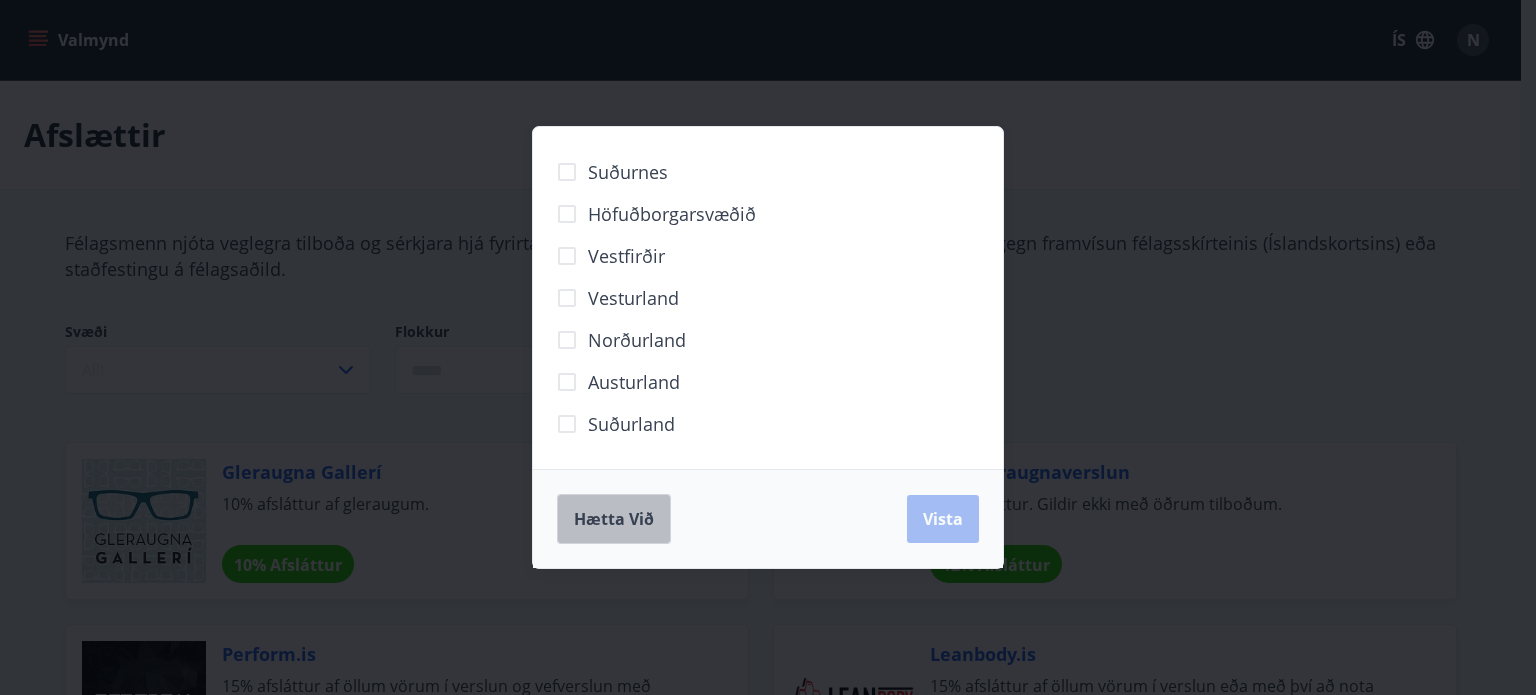 click on "Hætta við" at bounding box center [614, 519] 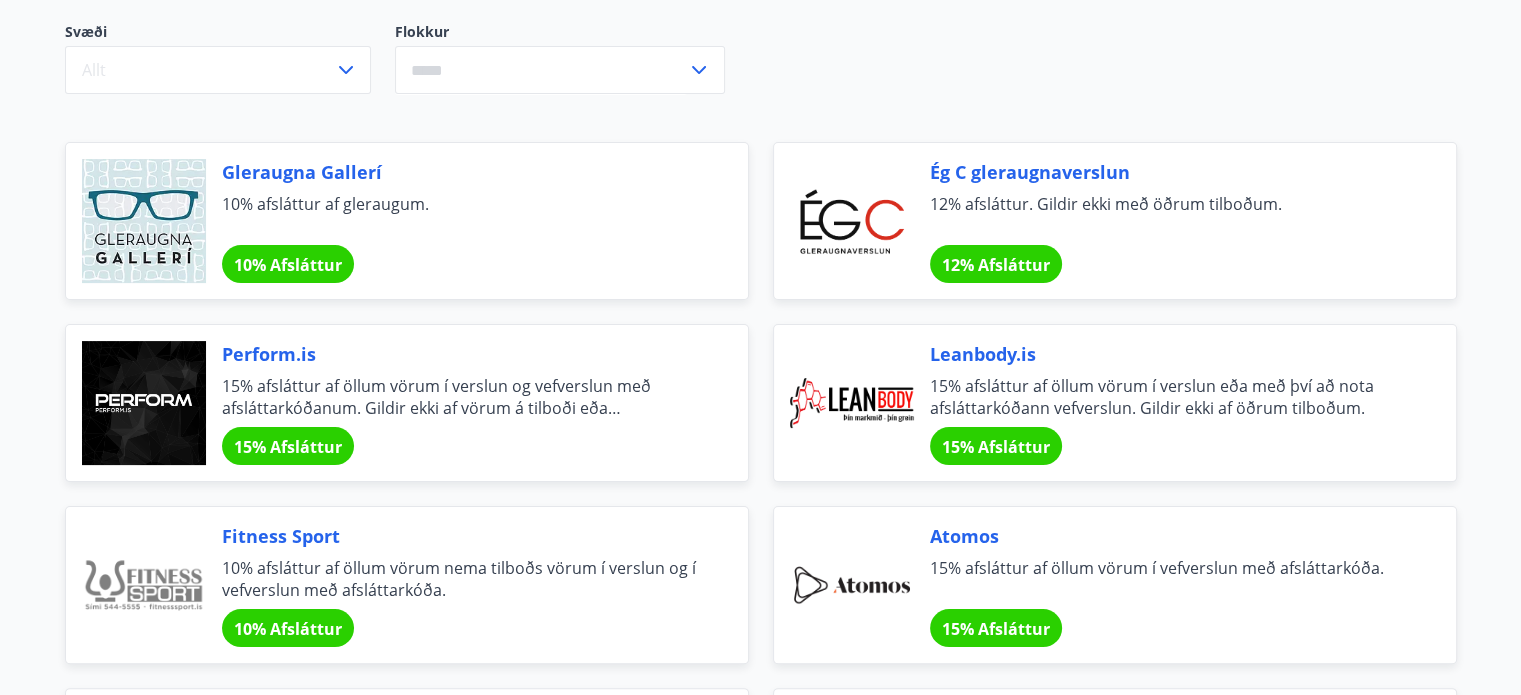 scroll, scrollTop: 0, scrollLeft: 0, axis: both 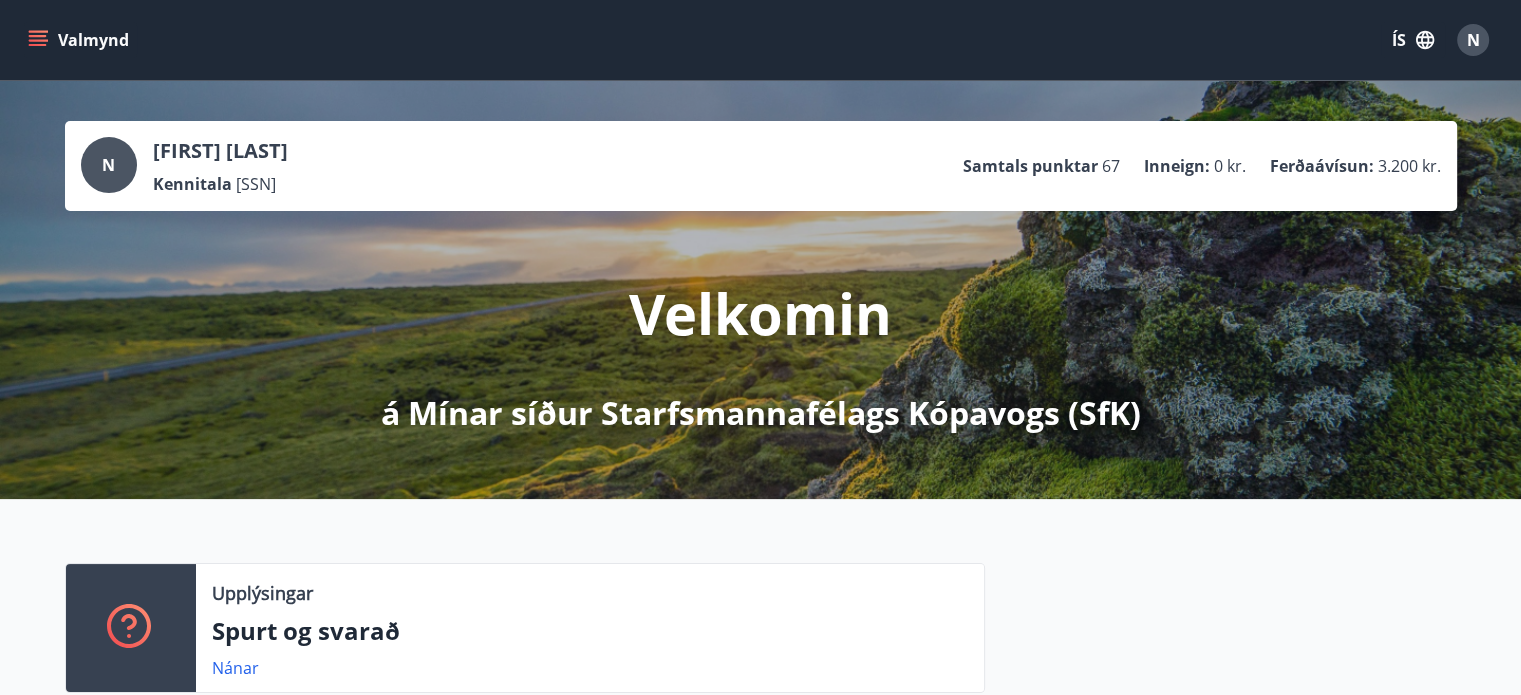 click at bounding box center (38, 36) 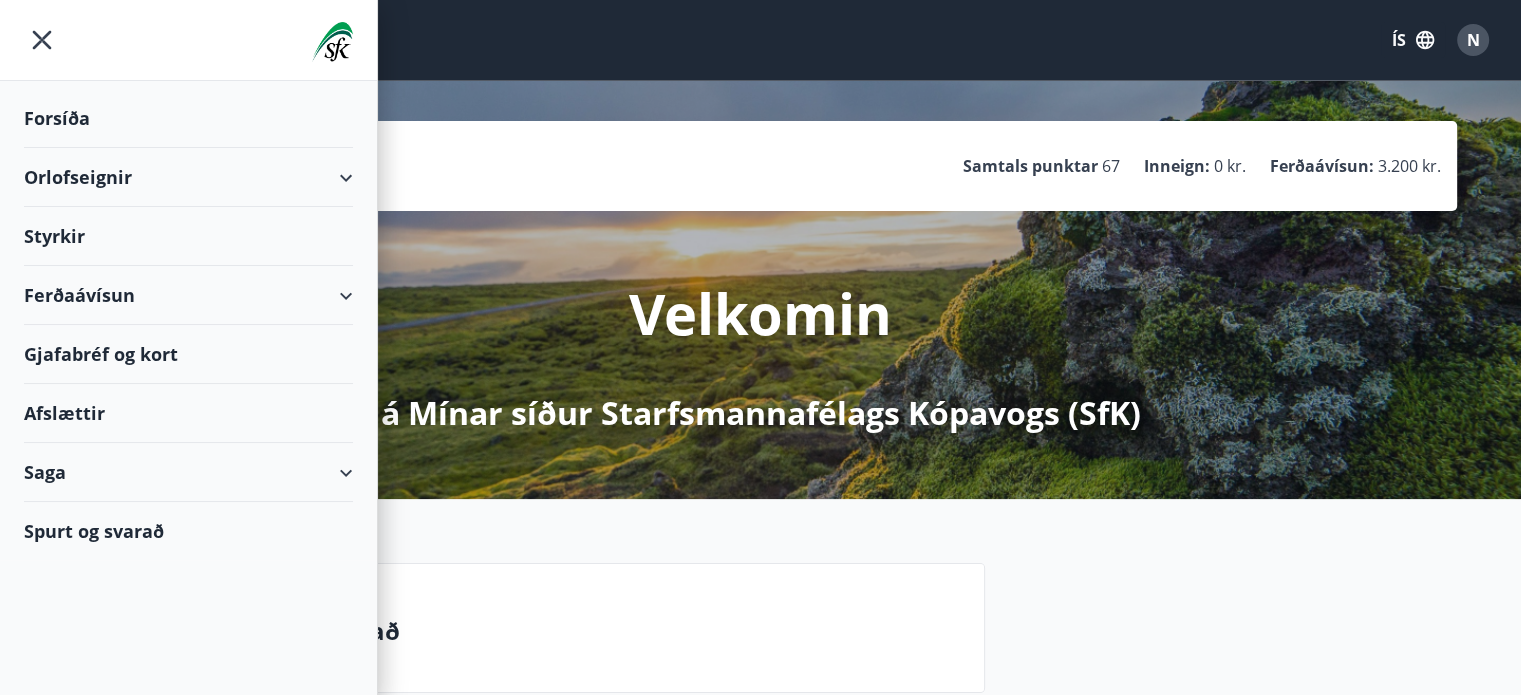 click on "Gjafabréf og kort" at bounding box center [188, 354] 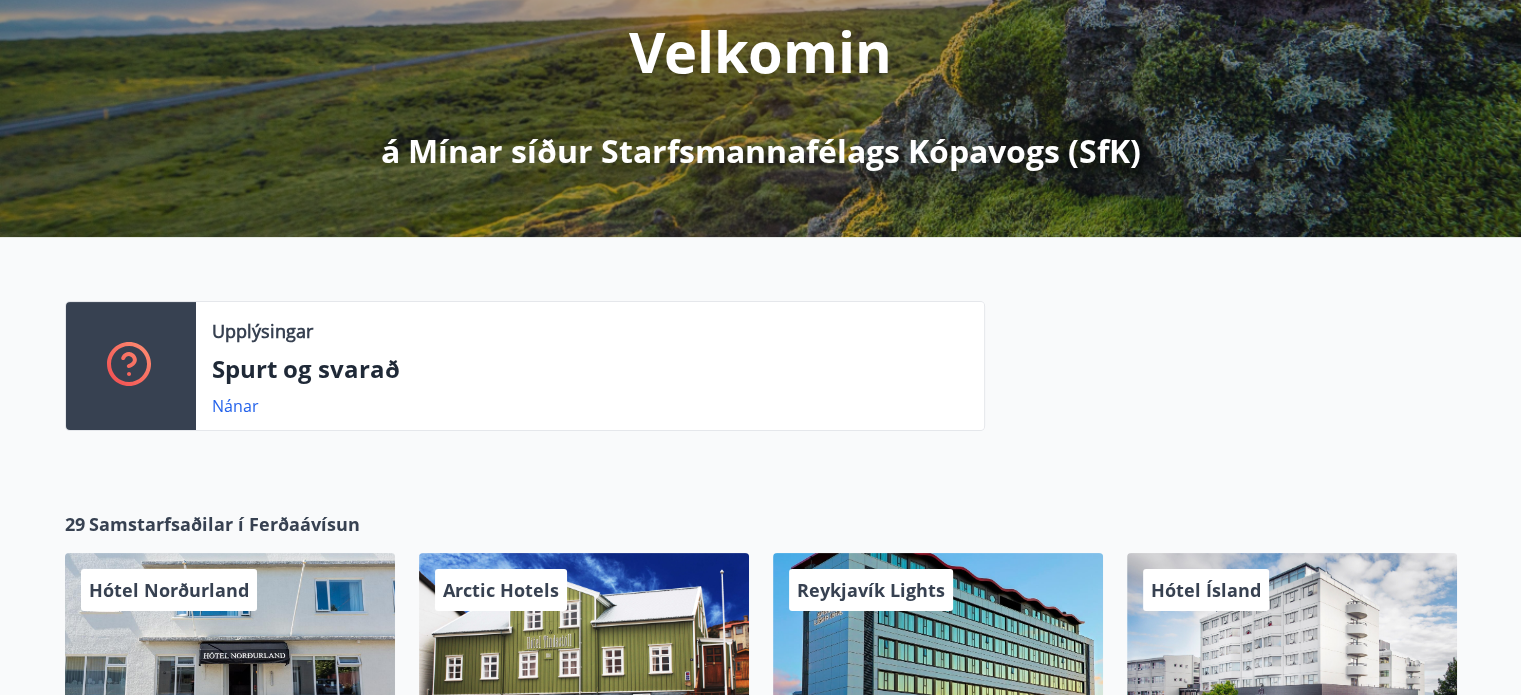 scroll, scrollTop: 300, scrollLeft: 0, axis: vertical 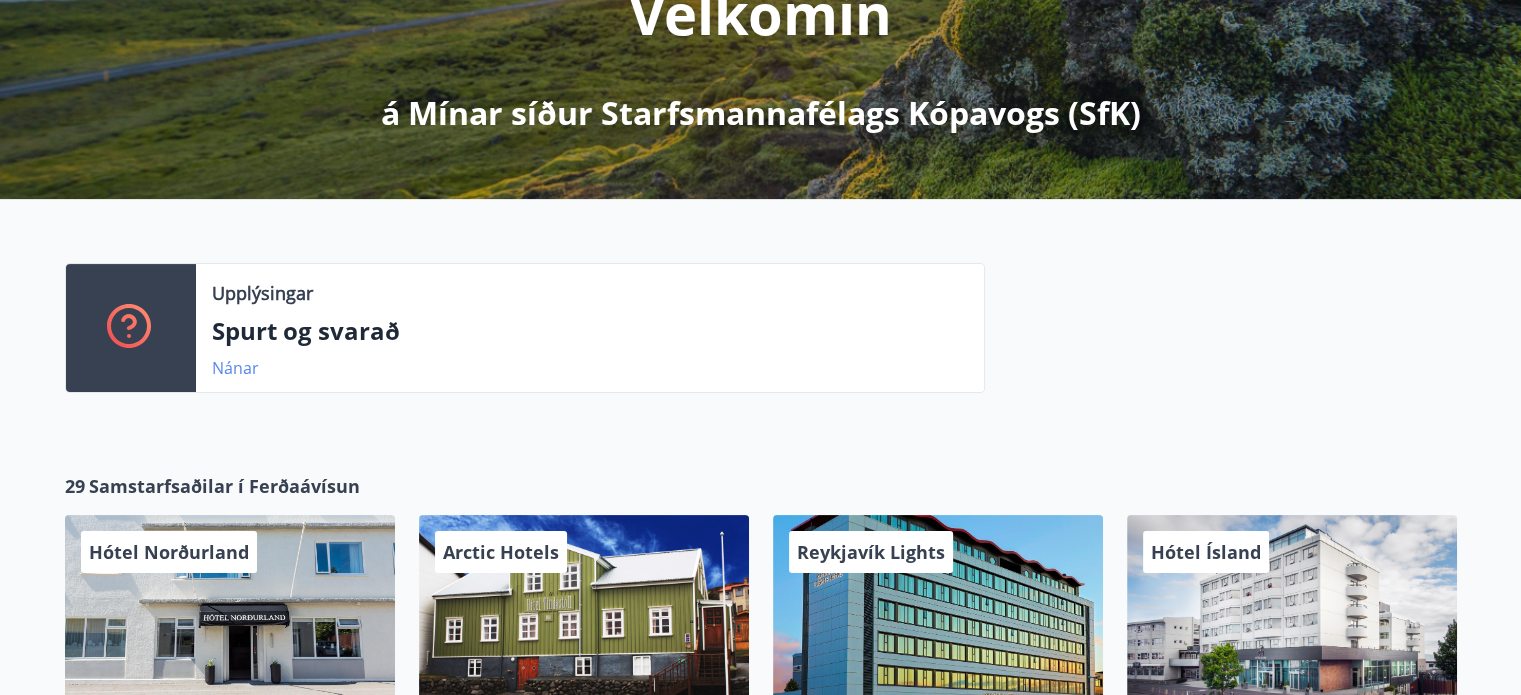 click on "Nánar" at bounding box center [235, 368] 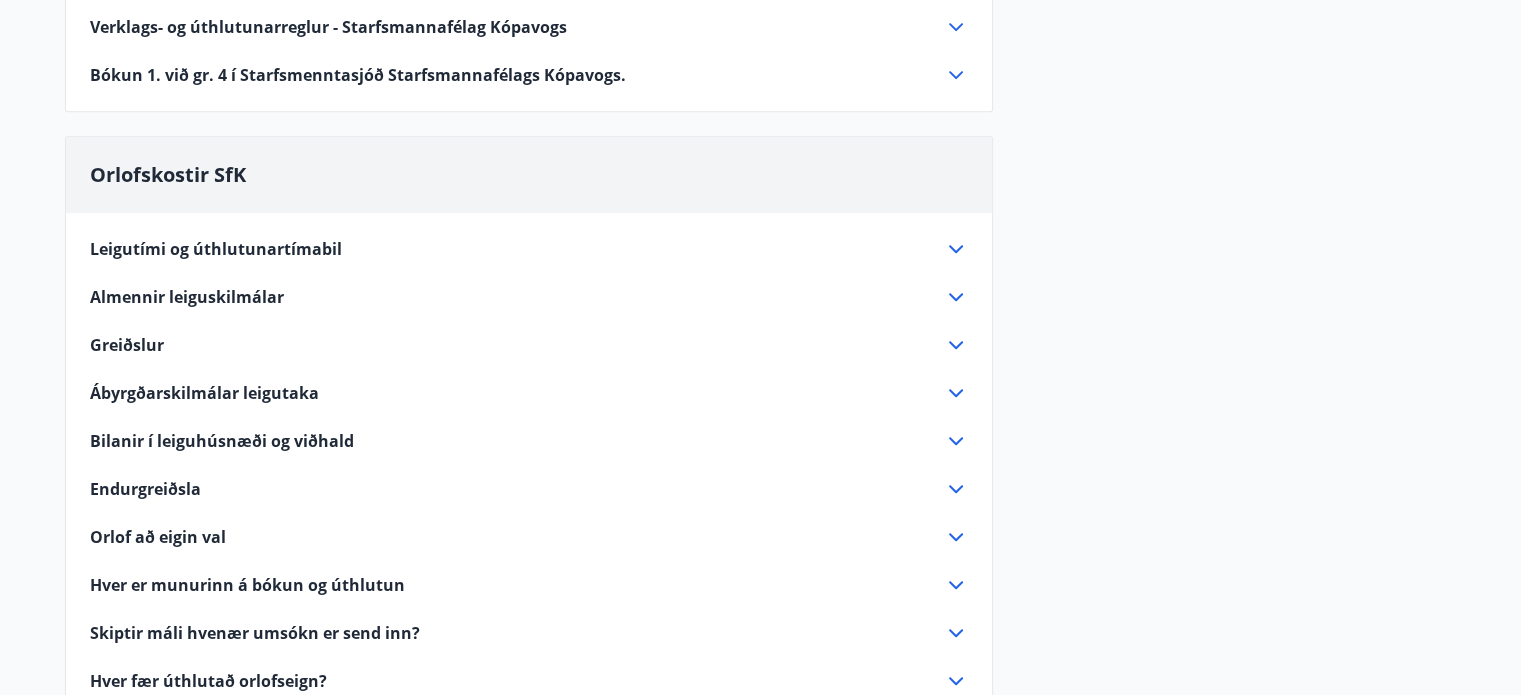 scroll, scrollTop: 1100, scrollLeft: 0, axis: vertical 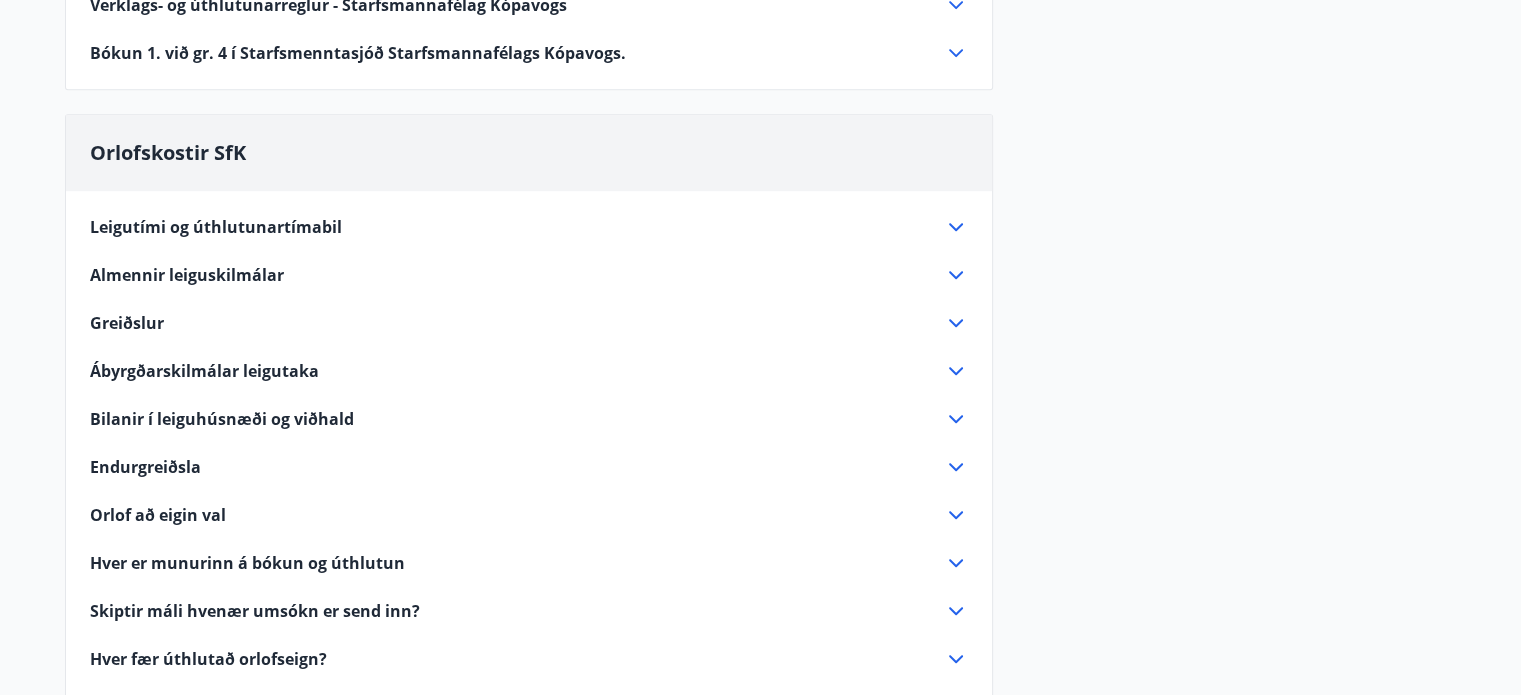 click on "Greiðslur" at bounding box center (127, 323) 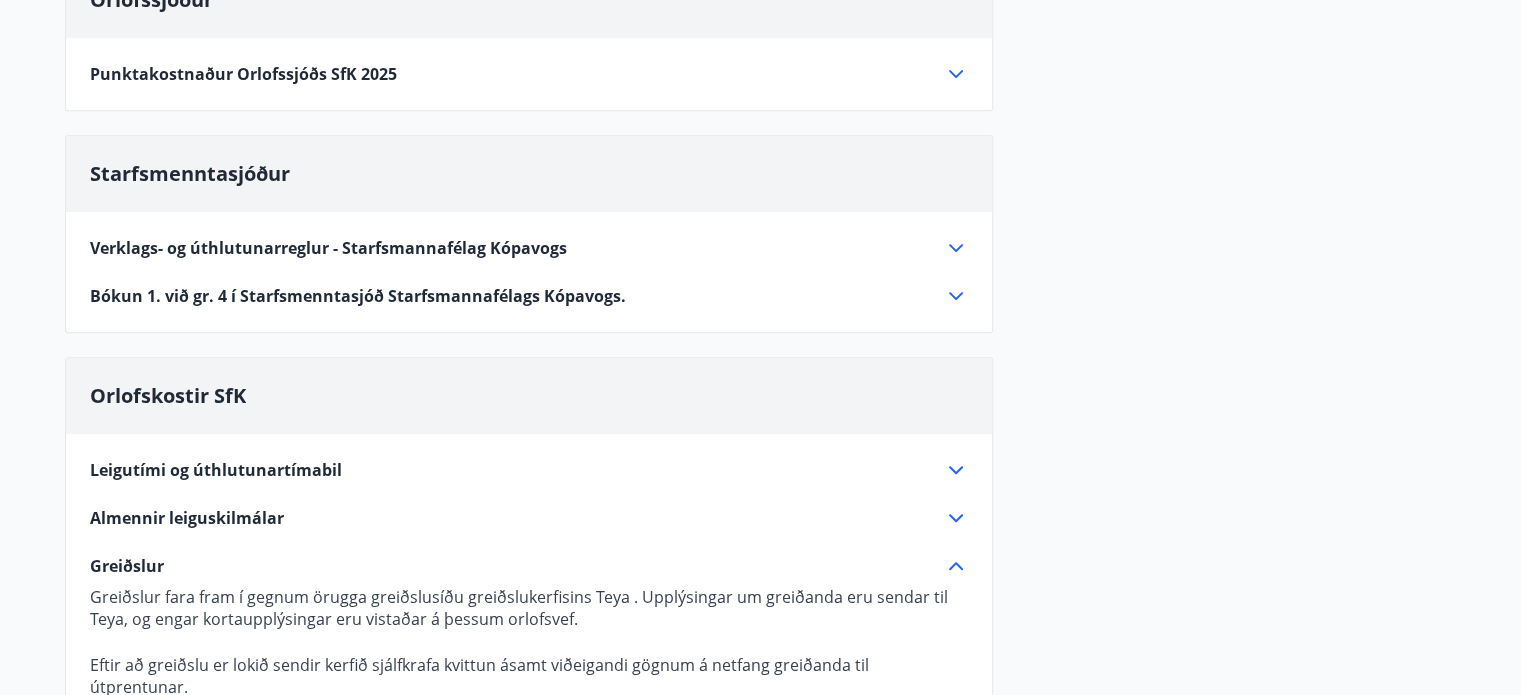 scroll, scrollTop: 788, scrollLeft: 0, axis: vertical 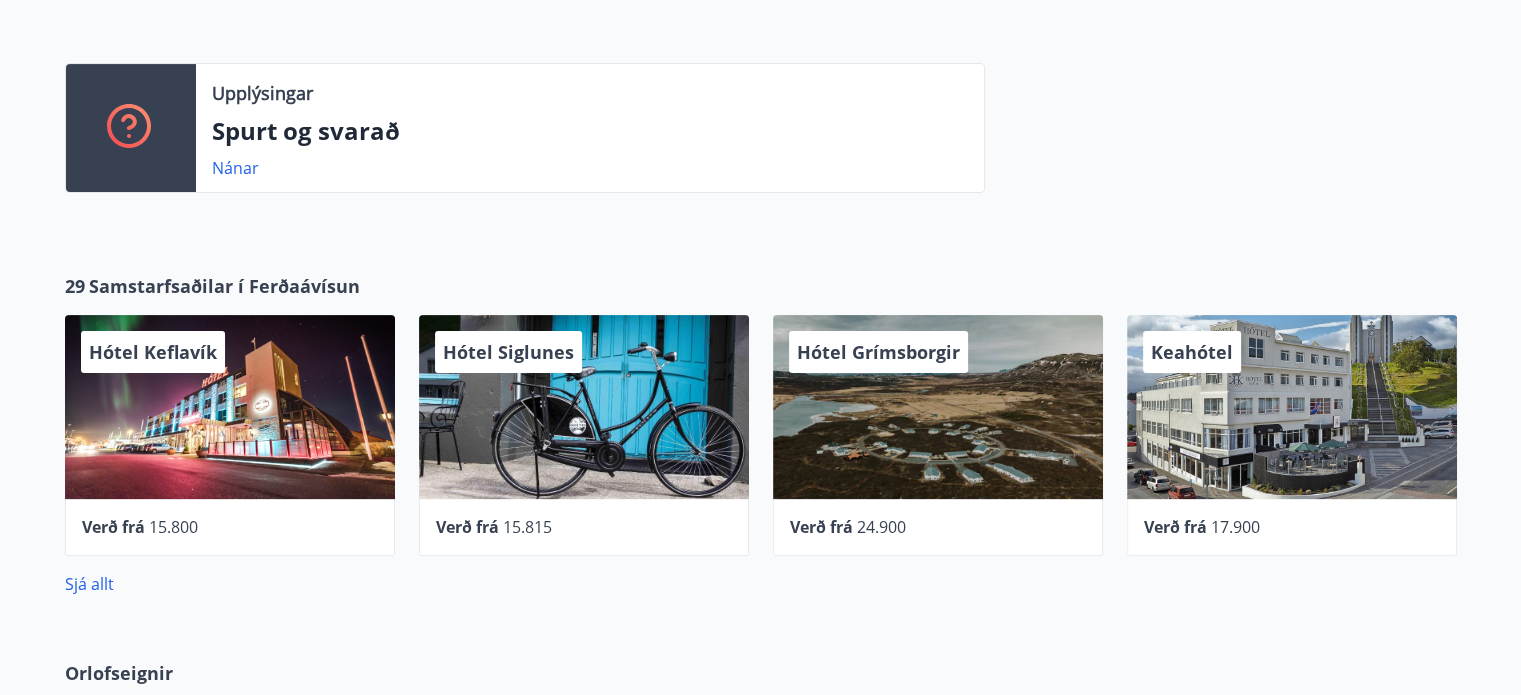 click on "Hótel Keflavík" at bounding box center [230, 407] 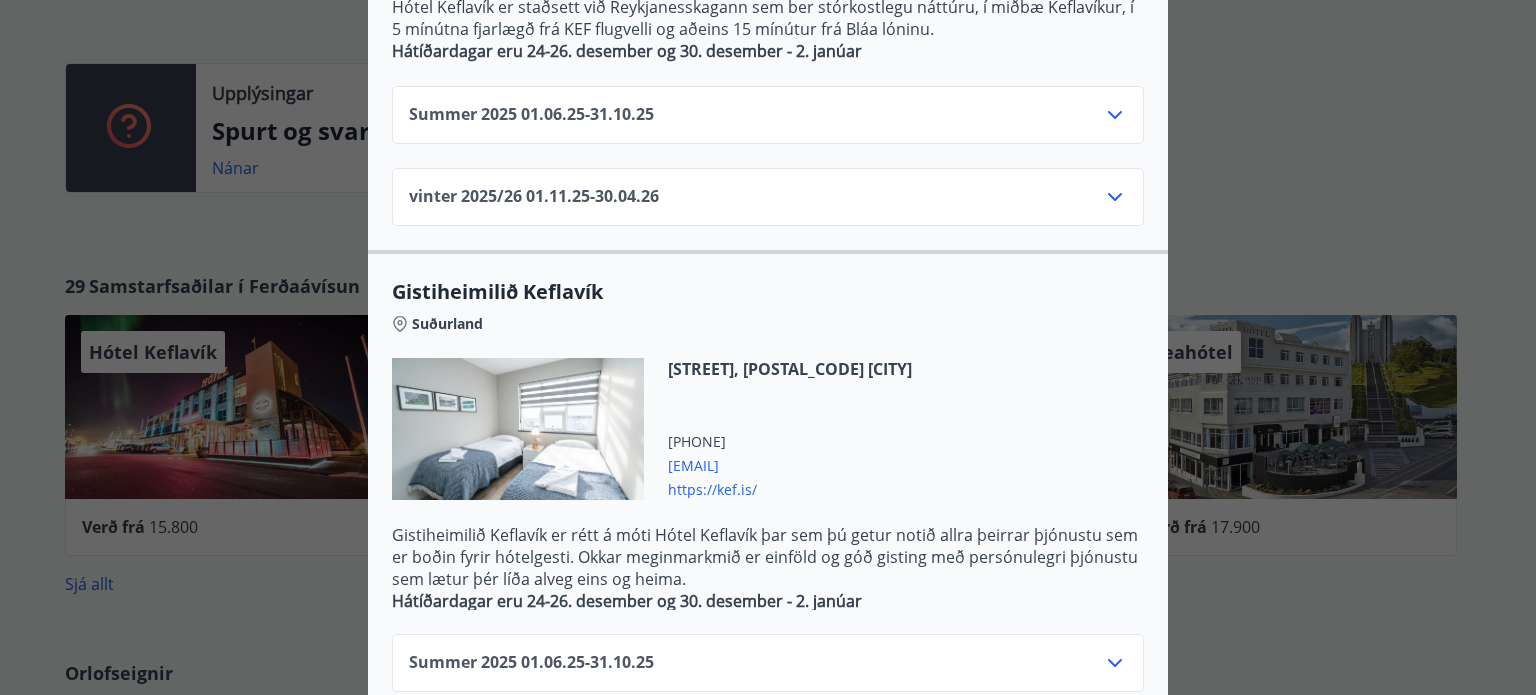 scroll, scrollTop: 816, scrollLeft: 0, axis: vertical 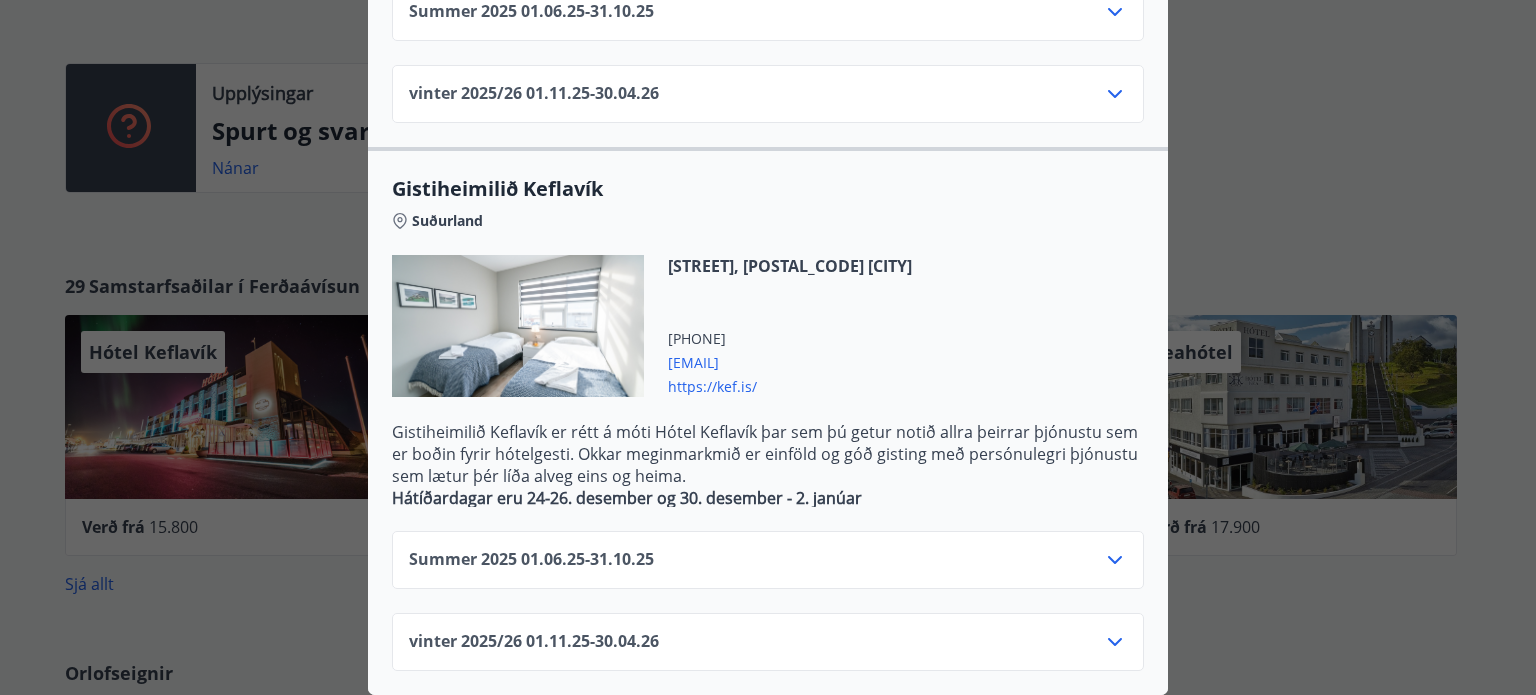 click at bounding box center (1115, 12) 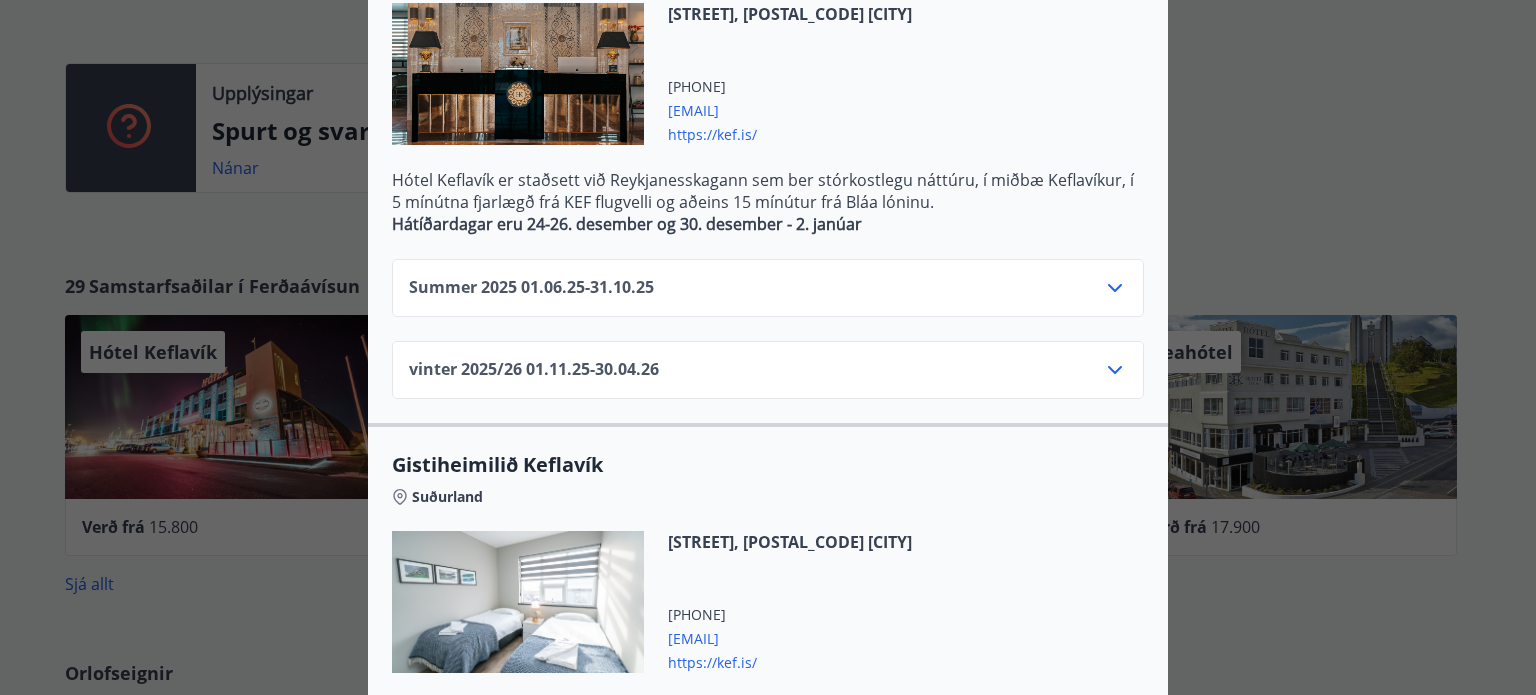 scroll, scrollTop: 440, scrollLeft: 0, axis: vertical 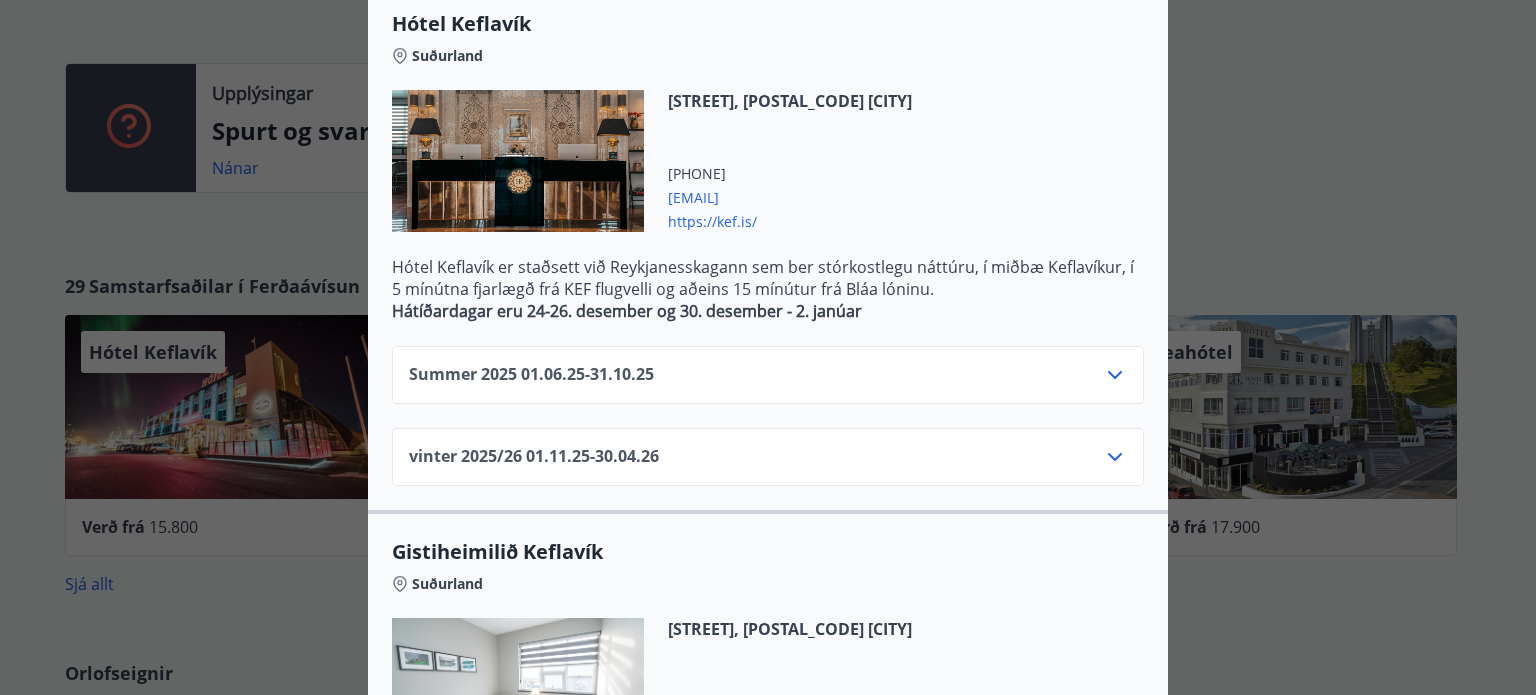 click at bounding box center [1115, 375] 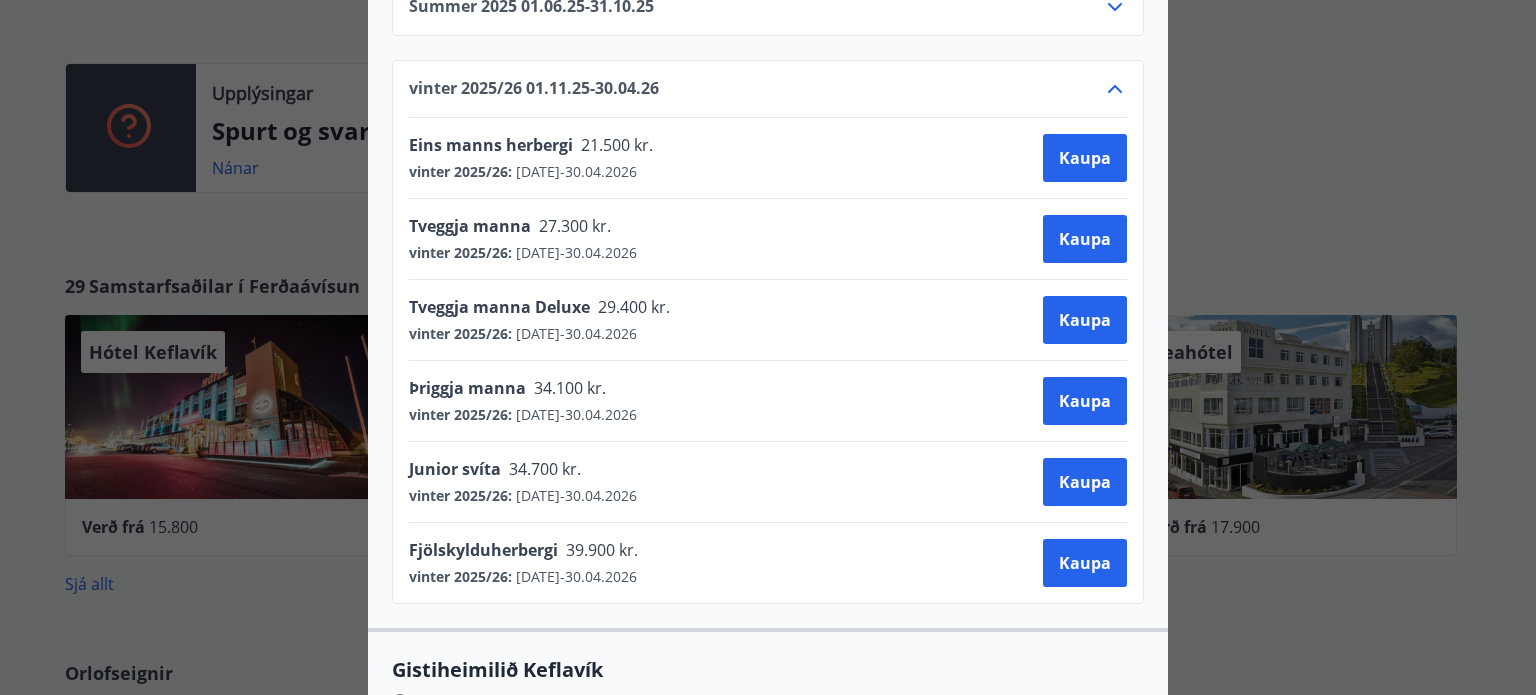 scroll, scrollTop: 940, scrollLeft: 0, axis: vertical 